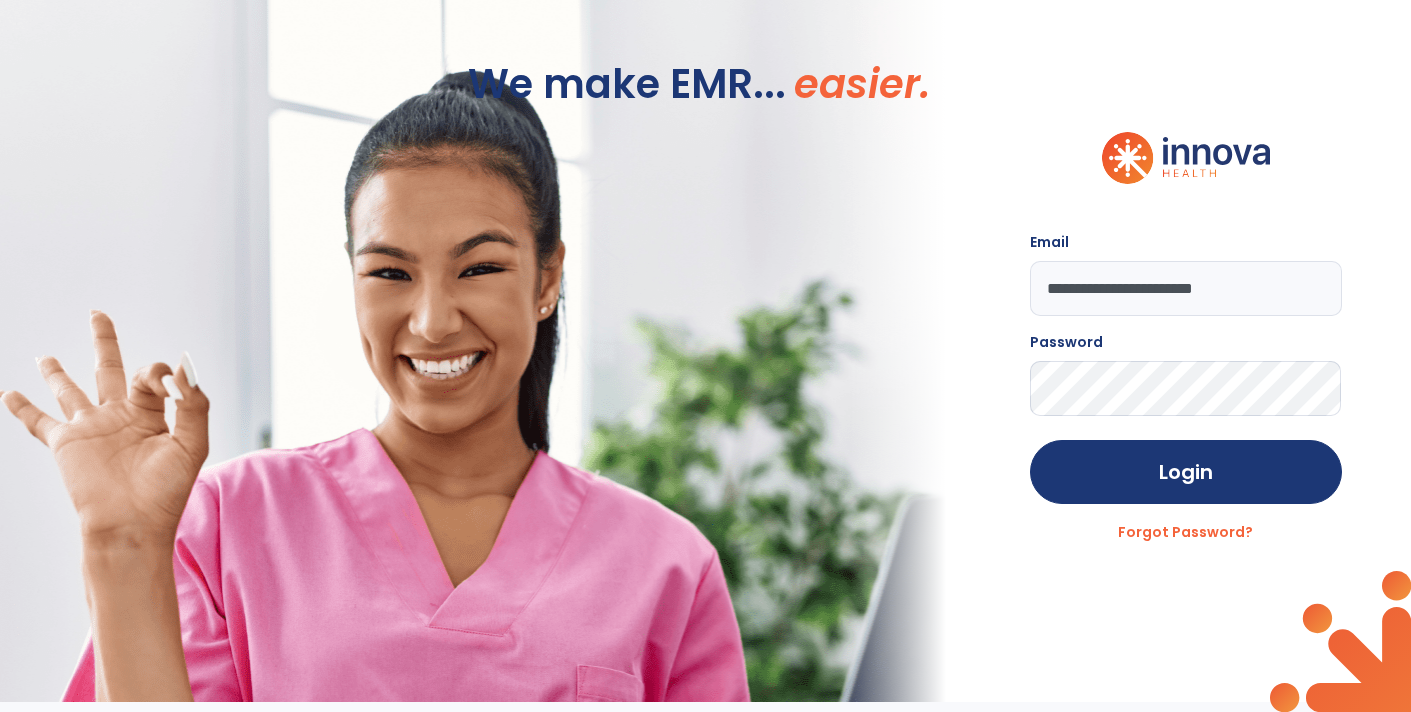 scroll, scrollTop: 0, scrollLeft: 0, axis: both 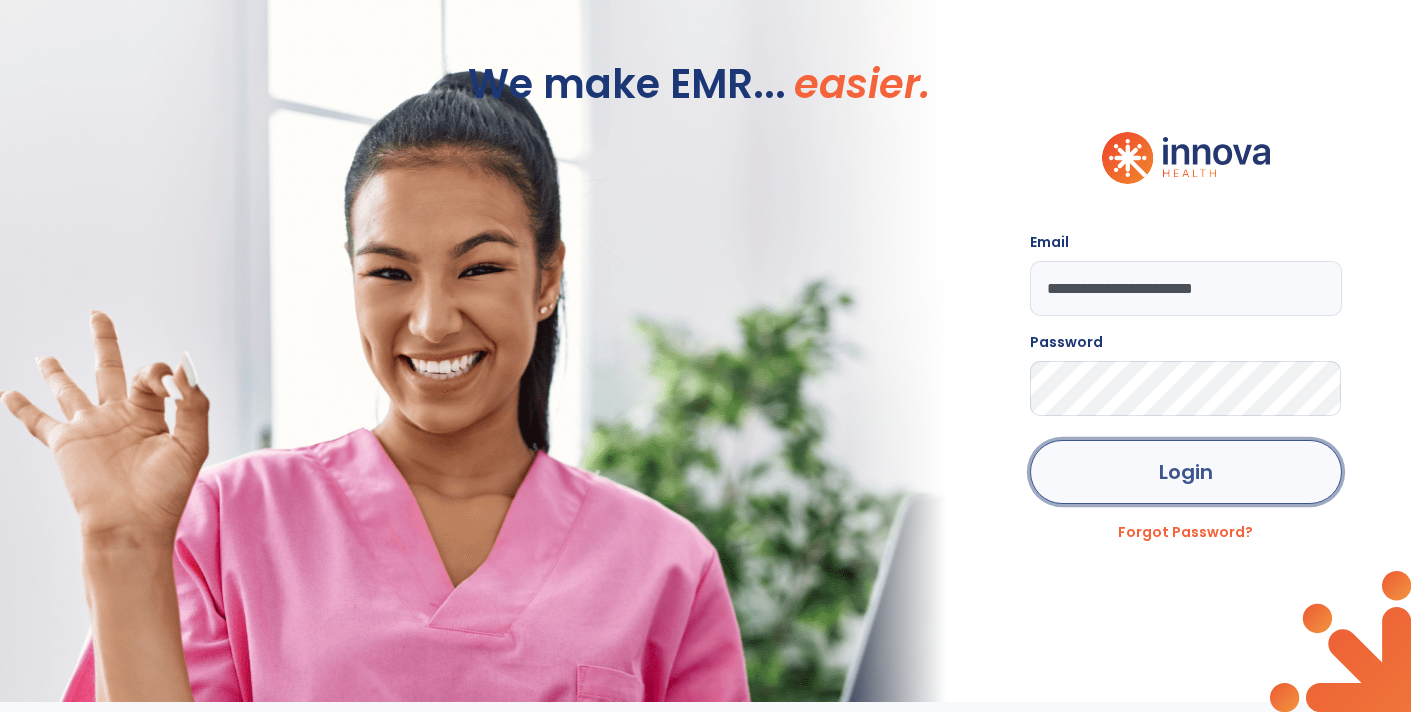 click on "Login" 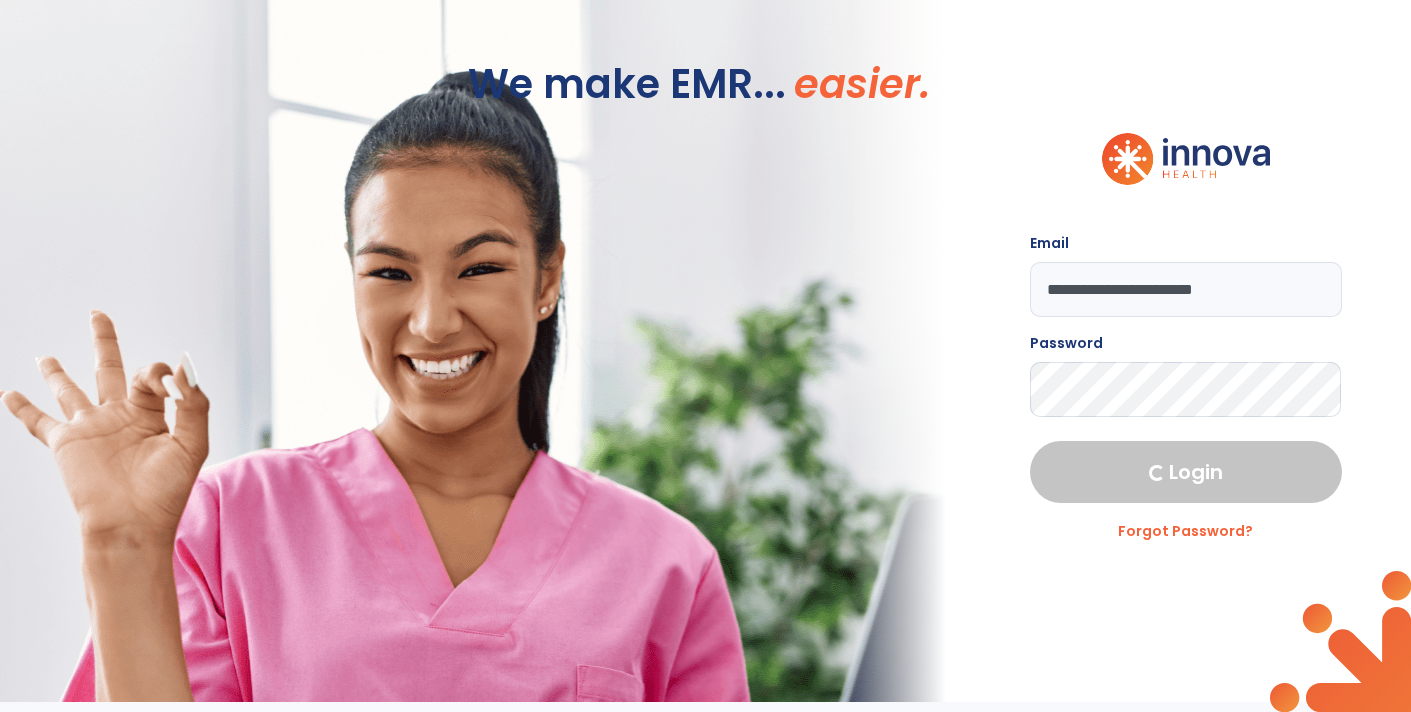 select on "****" 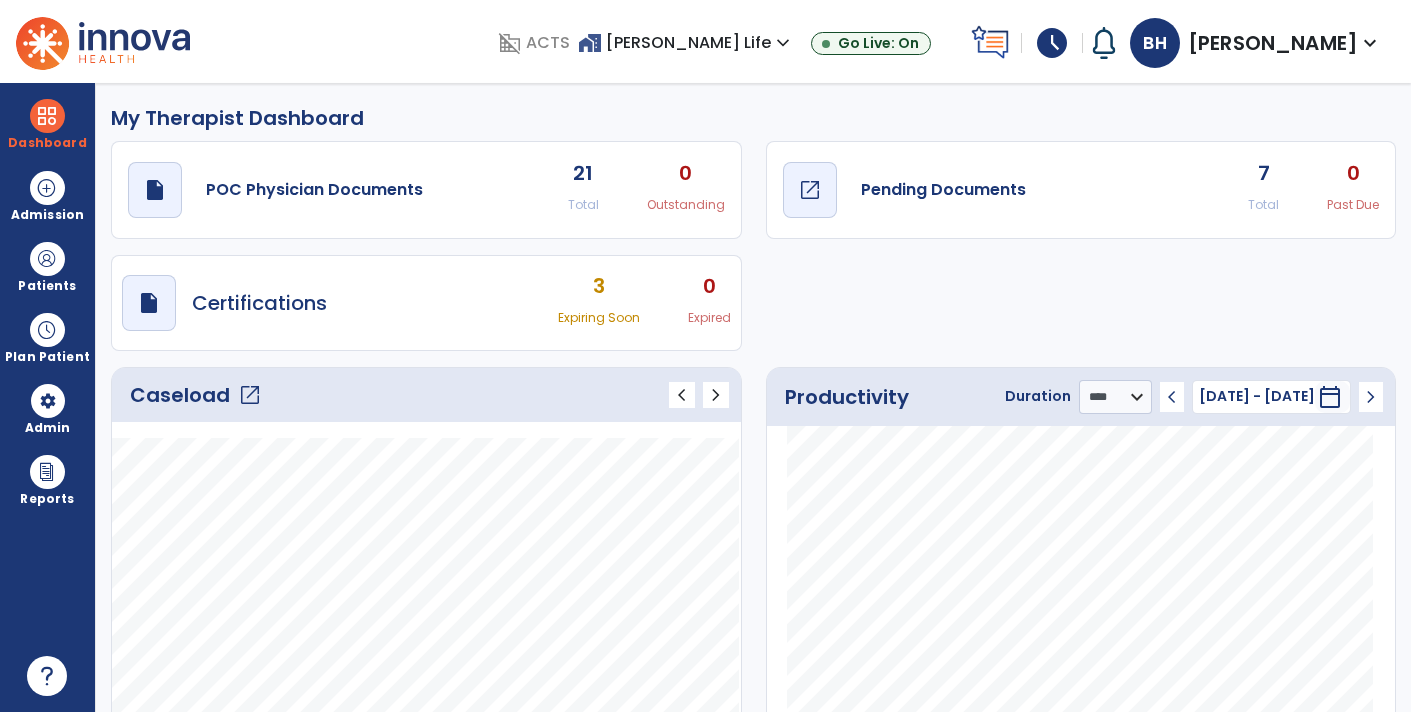 click on "draft   open_in_new  Pending Documents" 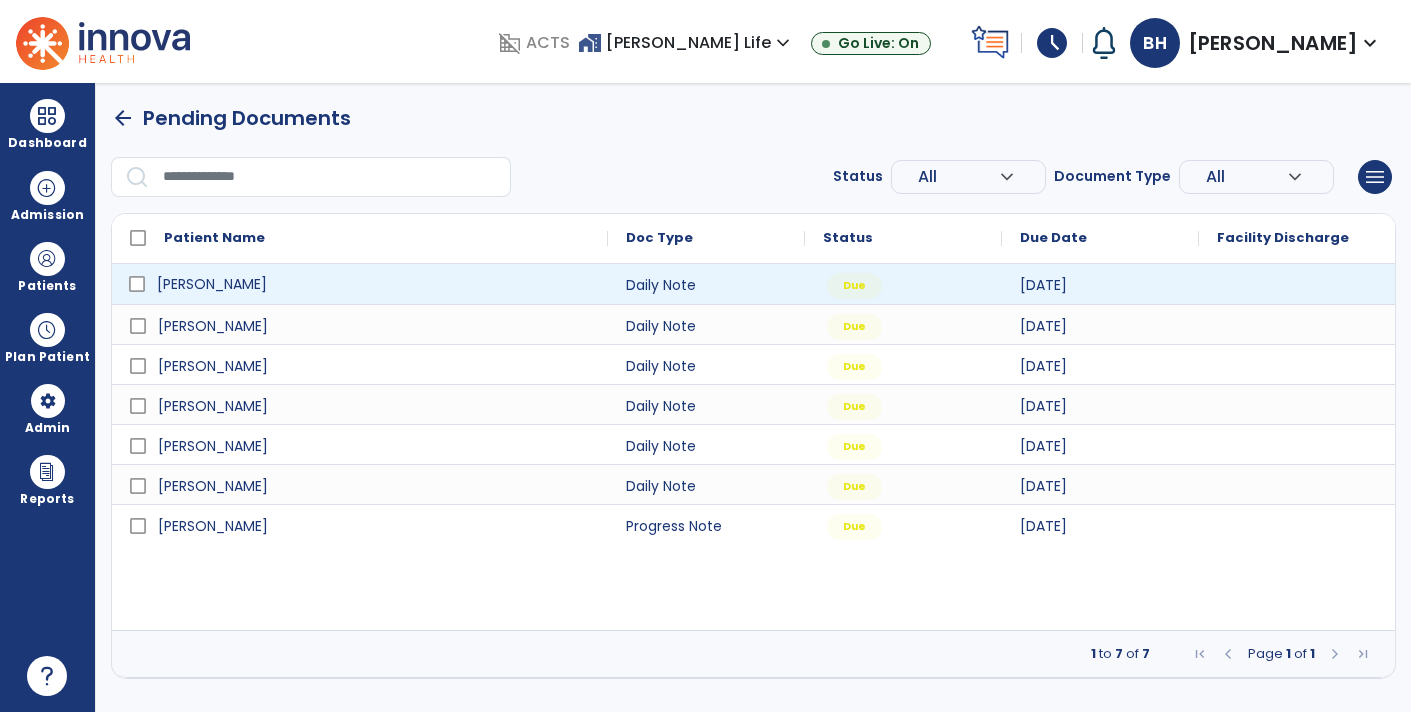 click on "[PERSON_NAME]" at bounding box center [374, 284] 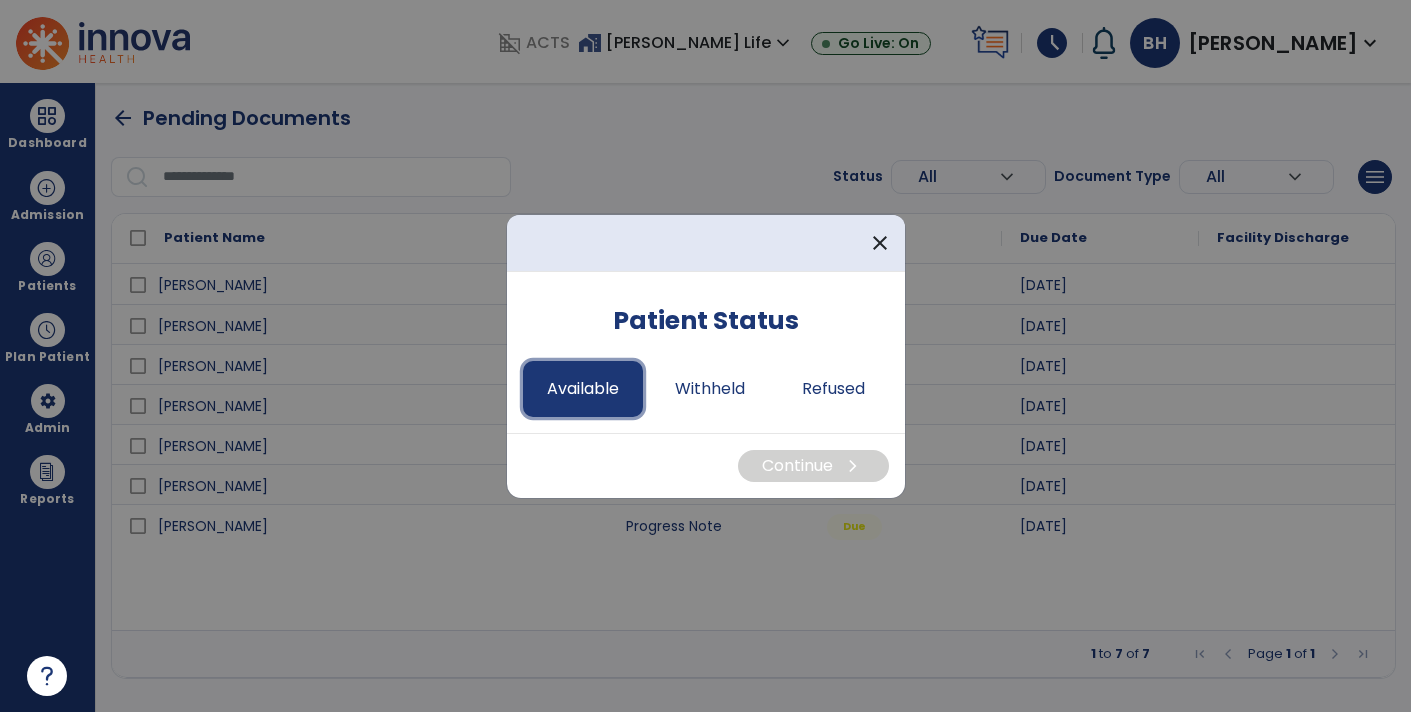 click on "Available" at bounding box center [583, 389] 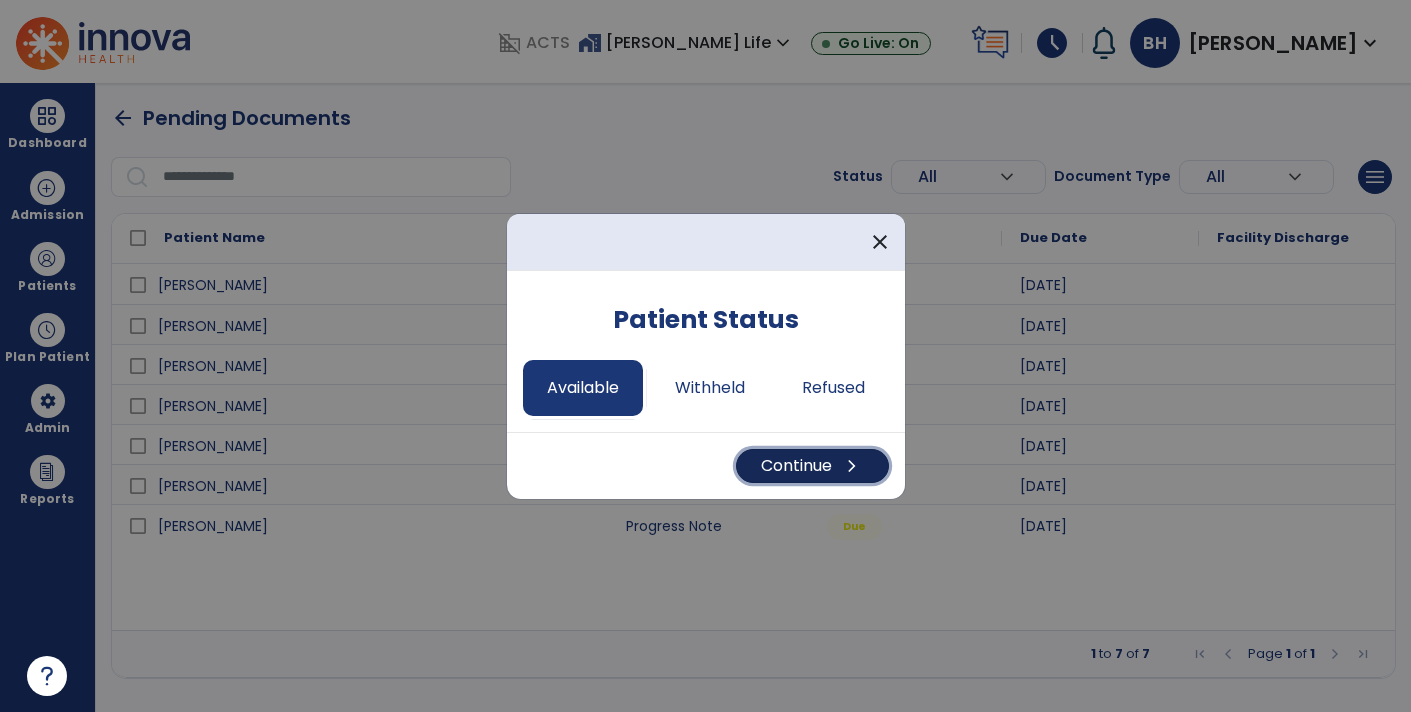 click on "Continue   chevron_right" at bounding box center (812, 466) 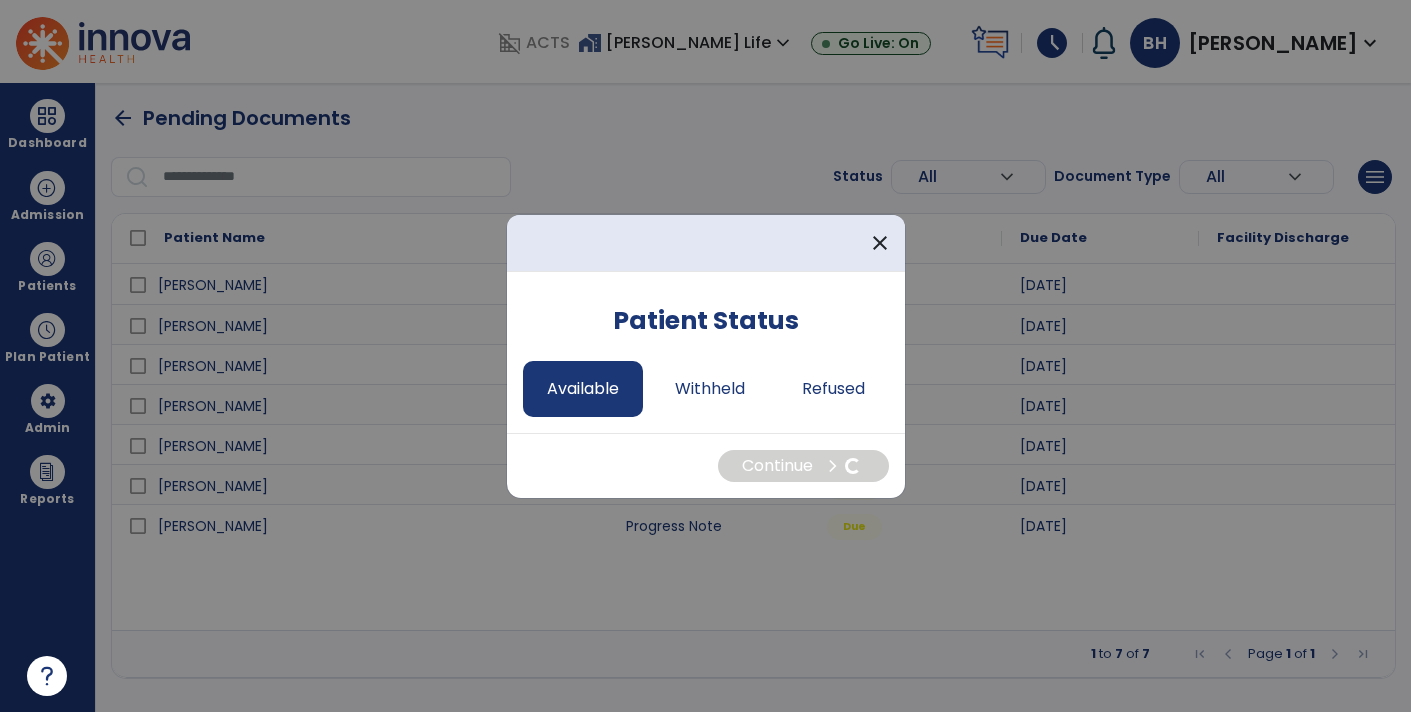 select on "*" 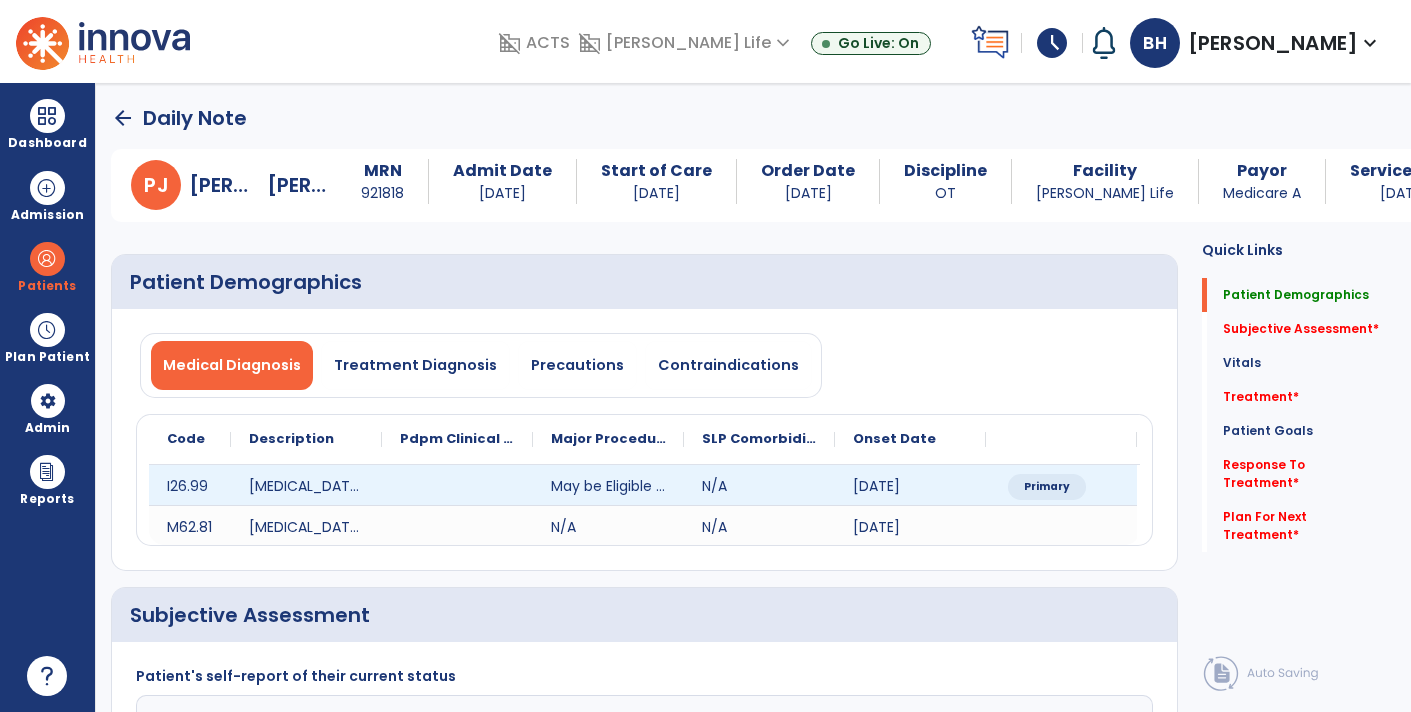 scroll, scrollTop: 178, scrollLeft: 0, axis: vertical 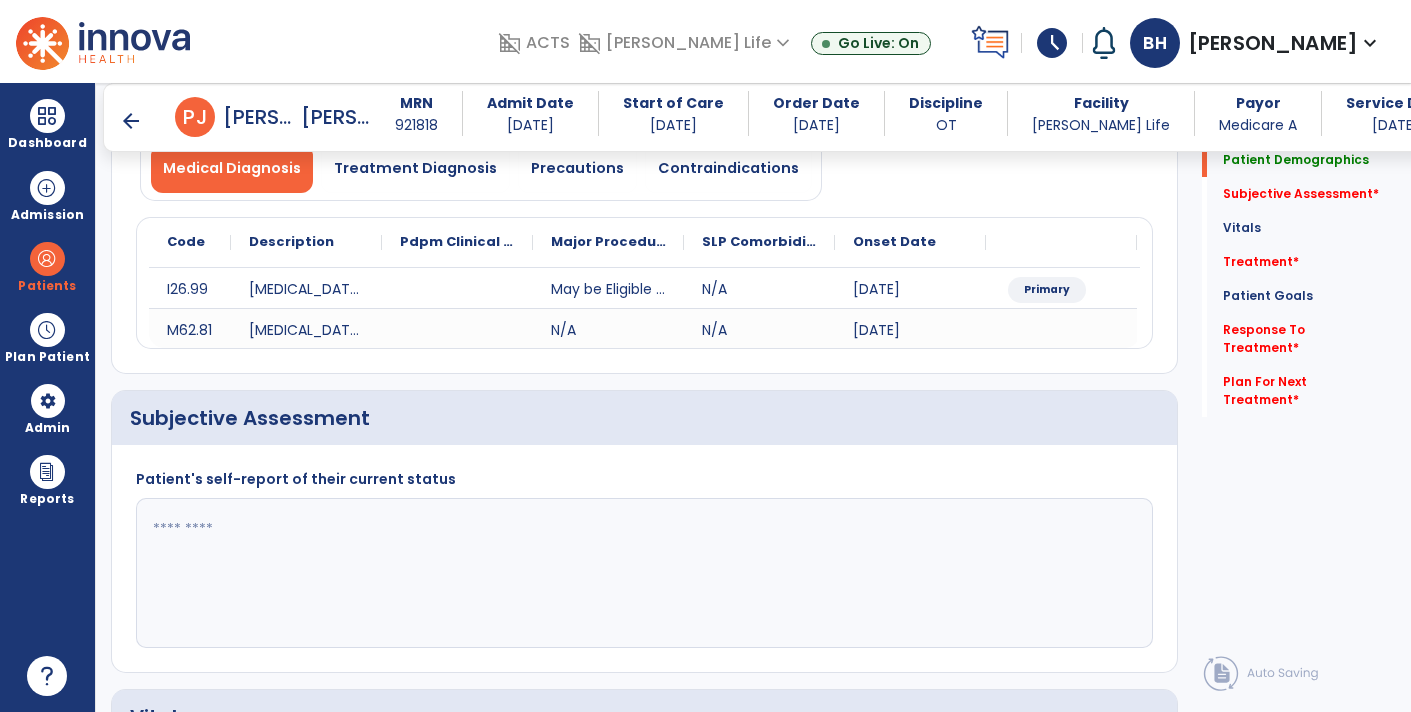 click 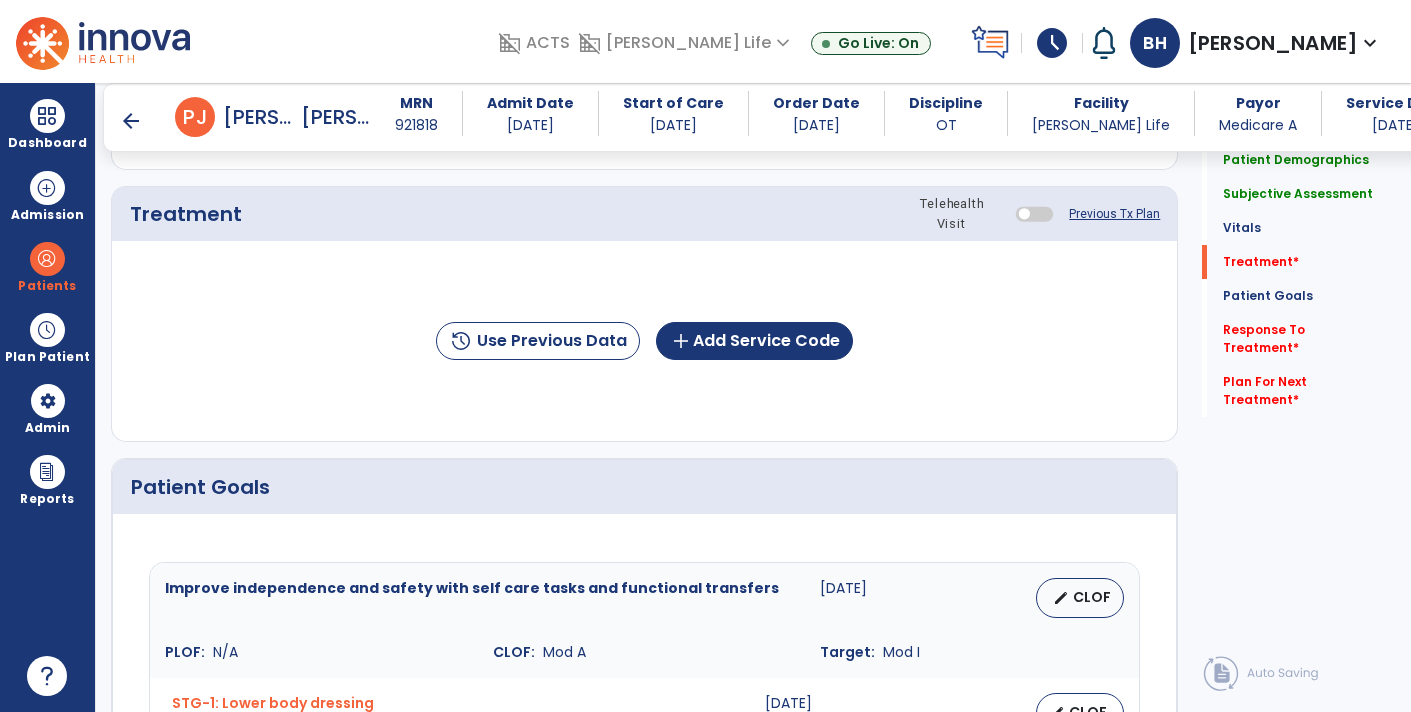 scroll, scrollTop: 1099, scrollLeft: 0, axis: vertical 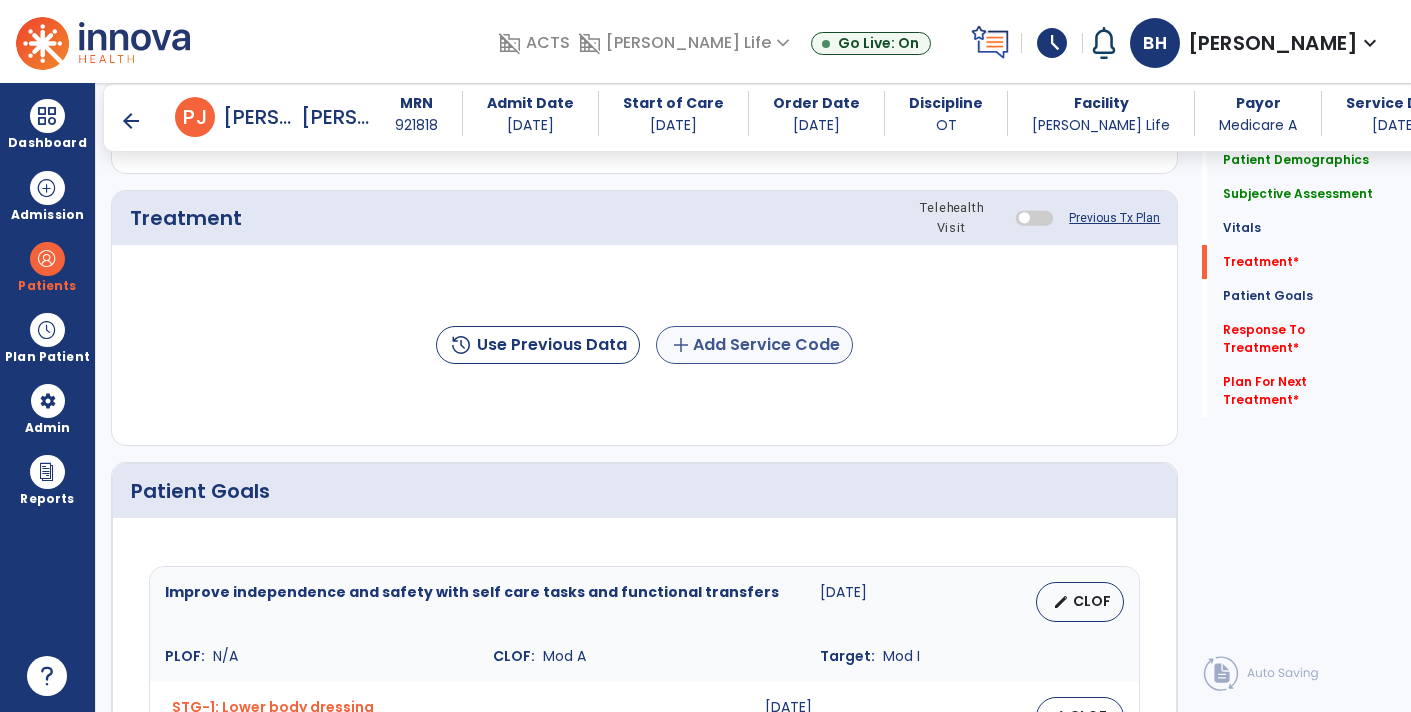 type on "**********" 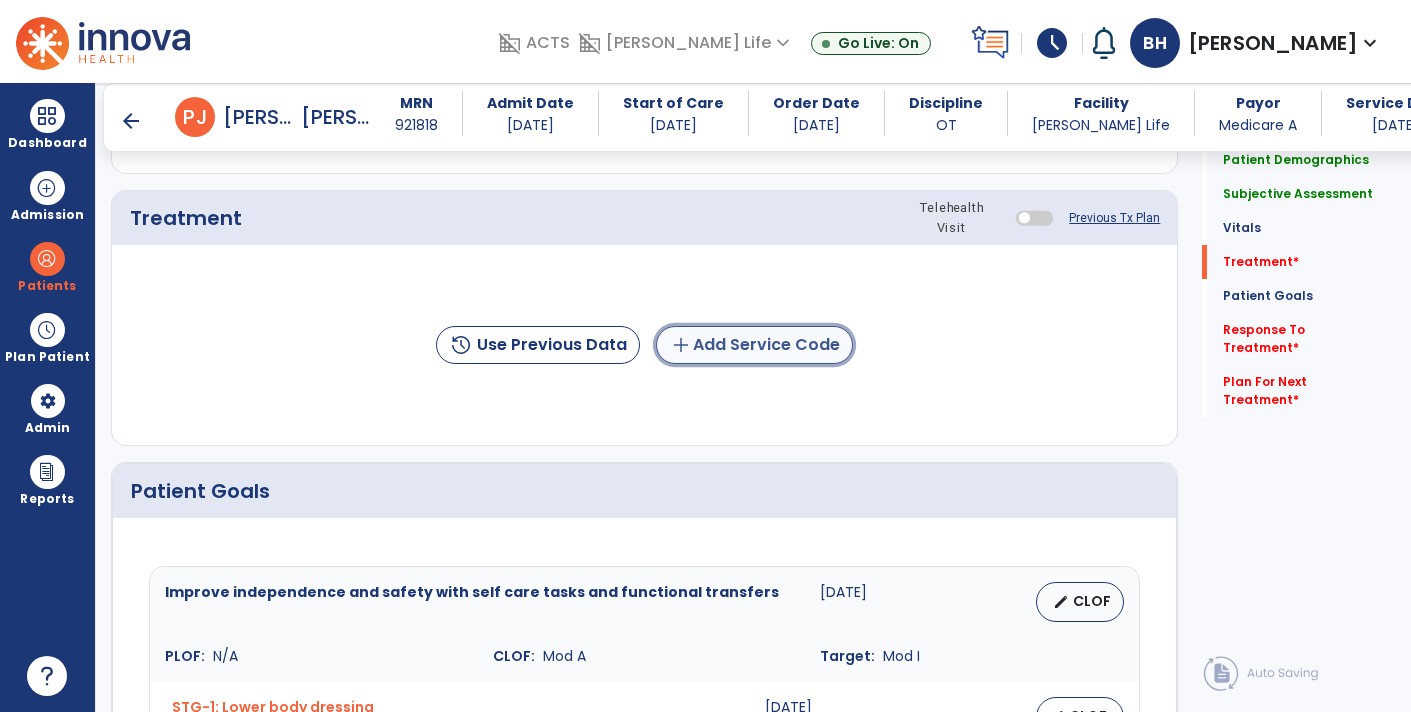 click on "add  Add Service Code" 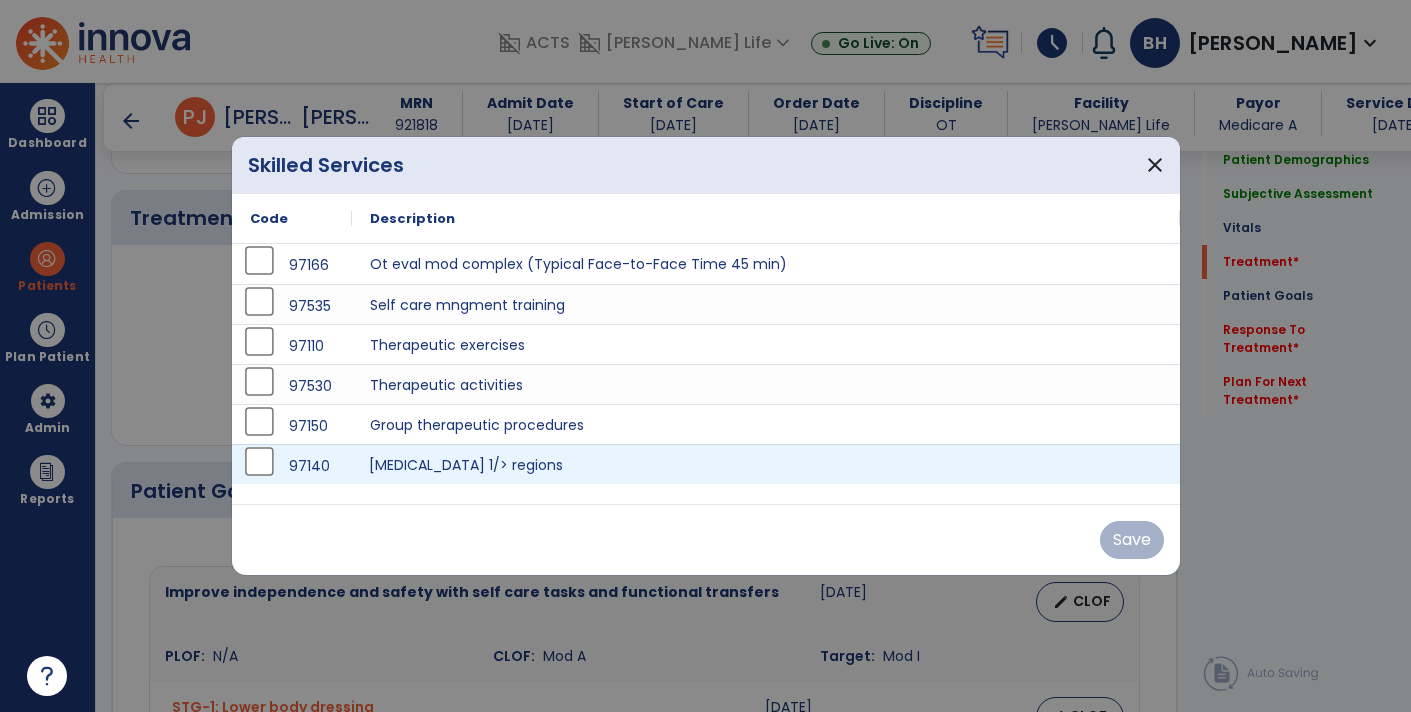 click on "[MEDICAL_DATA] 1/> regions" at bounding box center [766, 464] 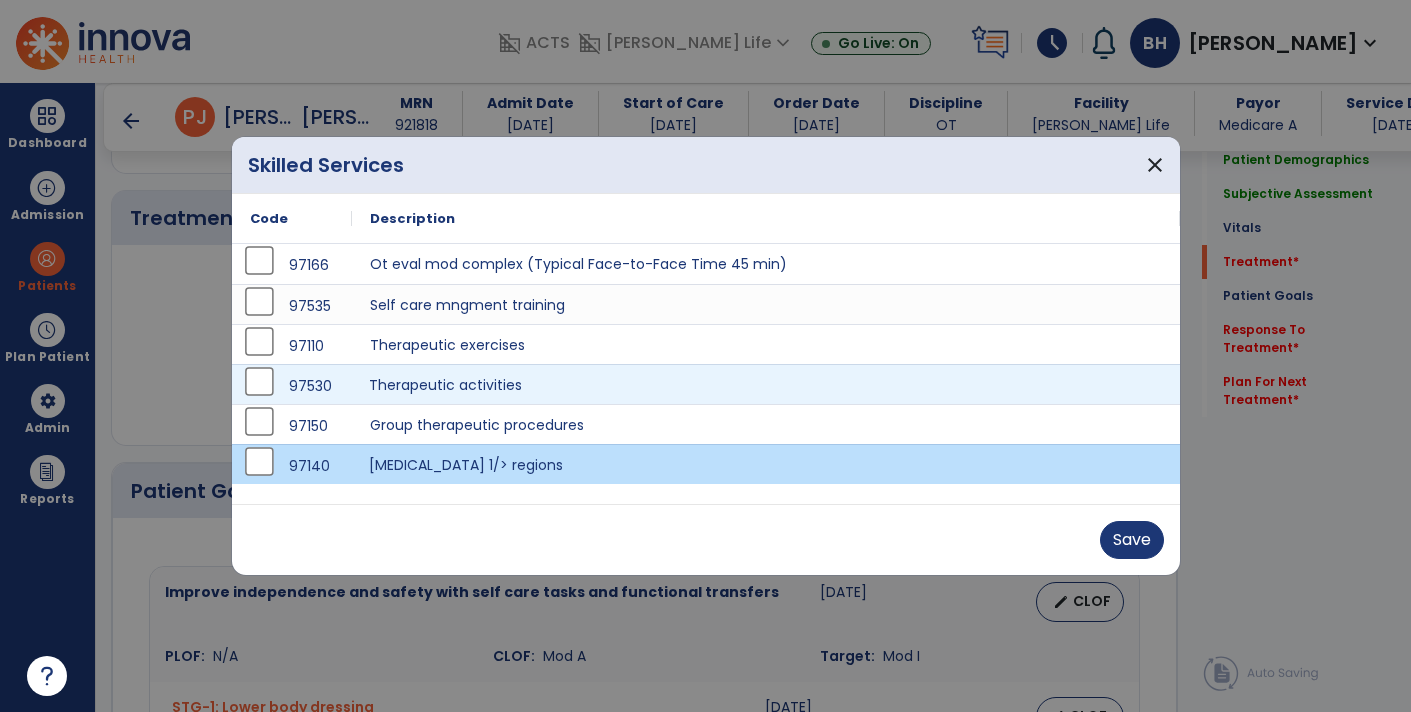 click on "Therapeutic activities" at bounding box center [766, 384] 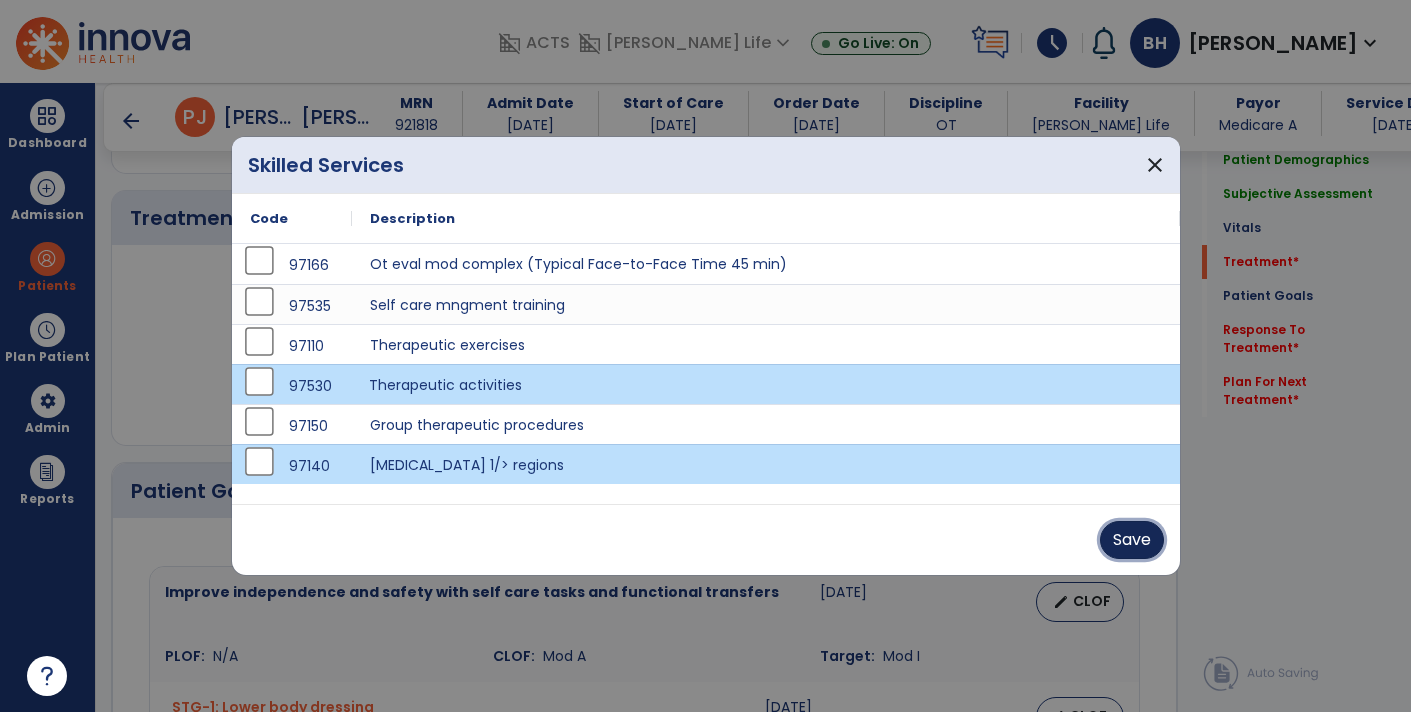 click on "Save" at bounding box center (1132, 540) 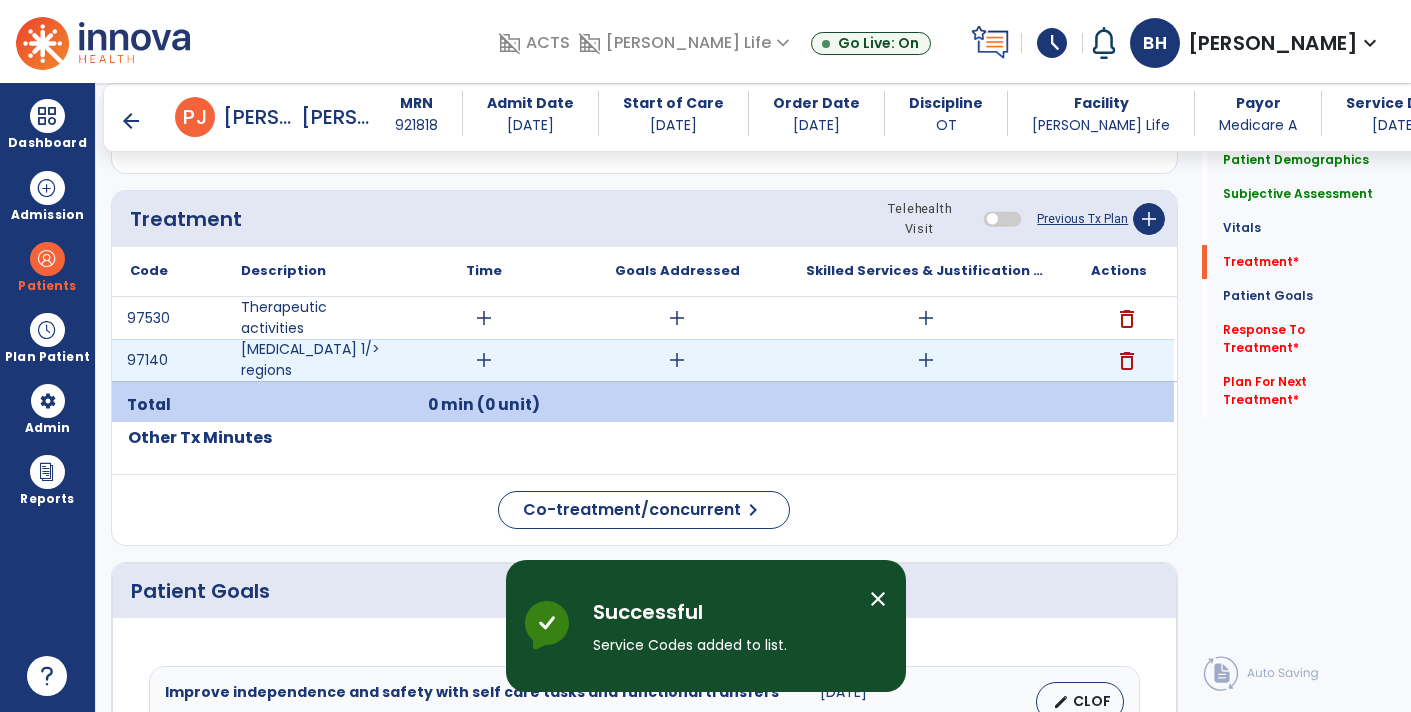 click on "add" at bounding box center (484, 360) 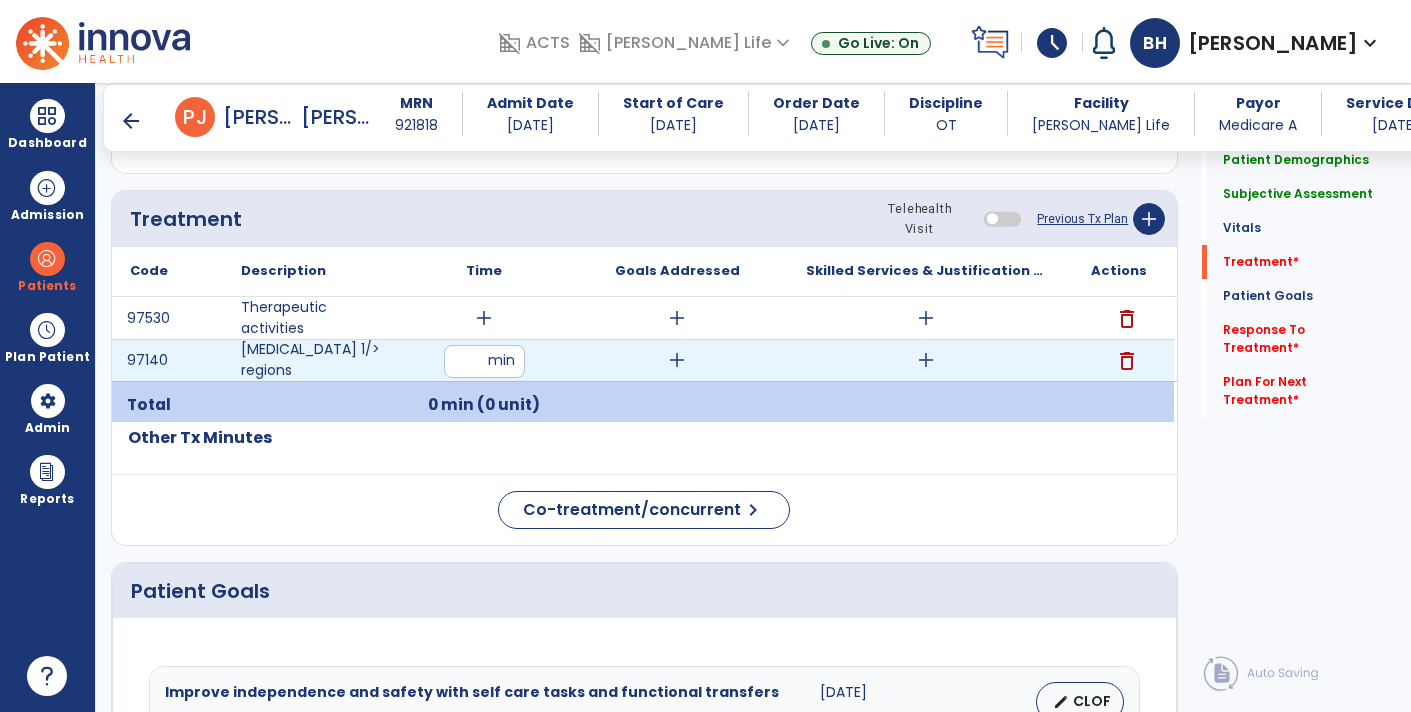 type on "*" 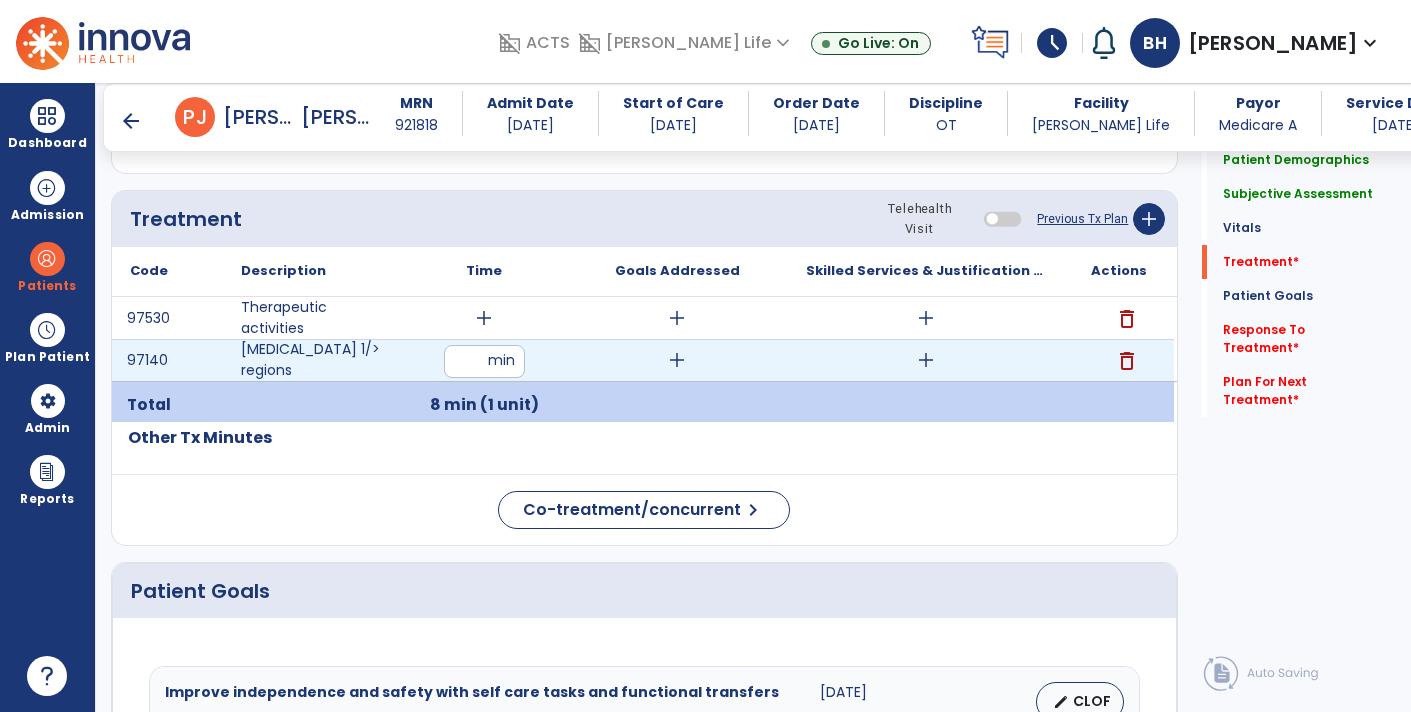 click on "add" at bounding box center [677, 360] 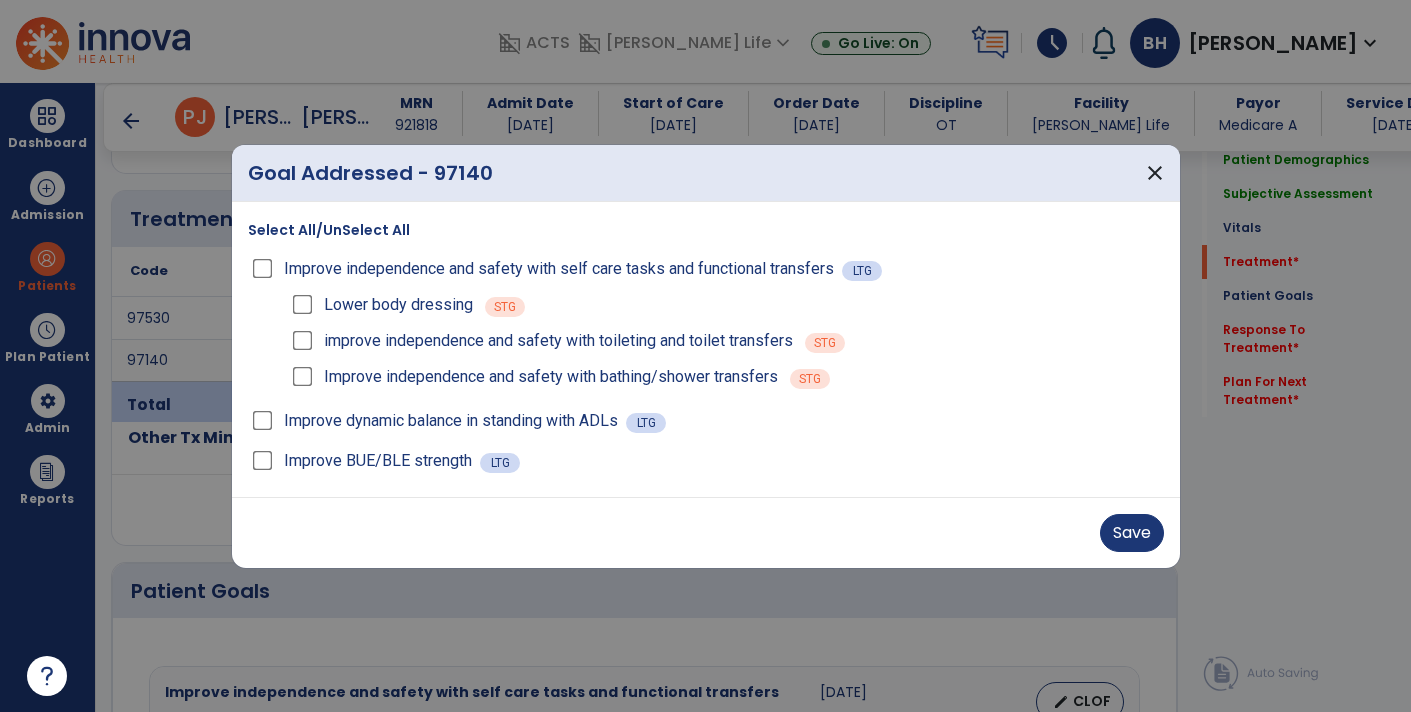 click on "improve independence and safety with toileting and toilet transfers" at bounding box center [541, 341] 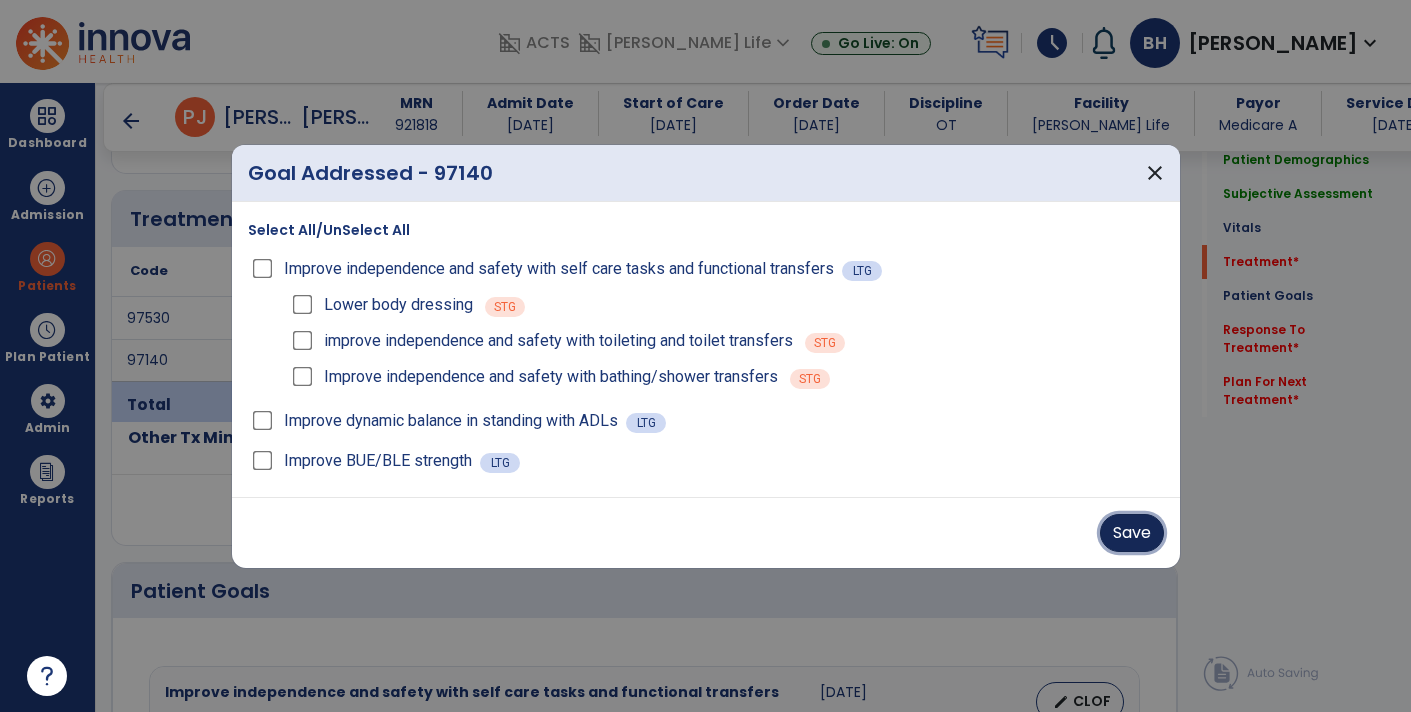click on "Save" at bounding box center [1132, 533] 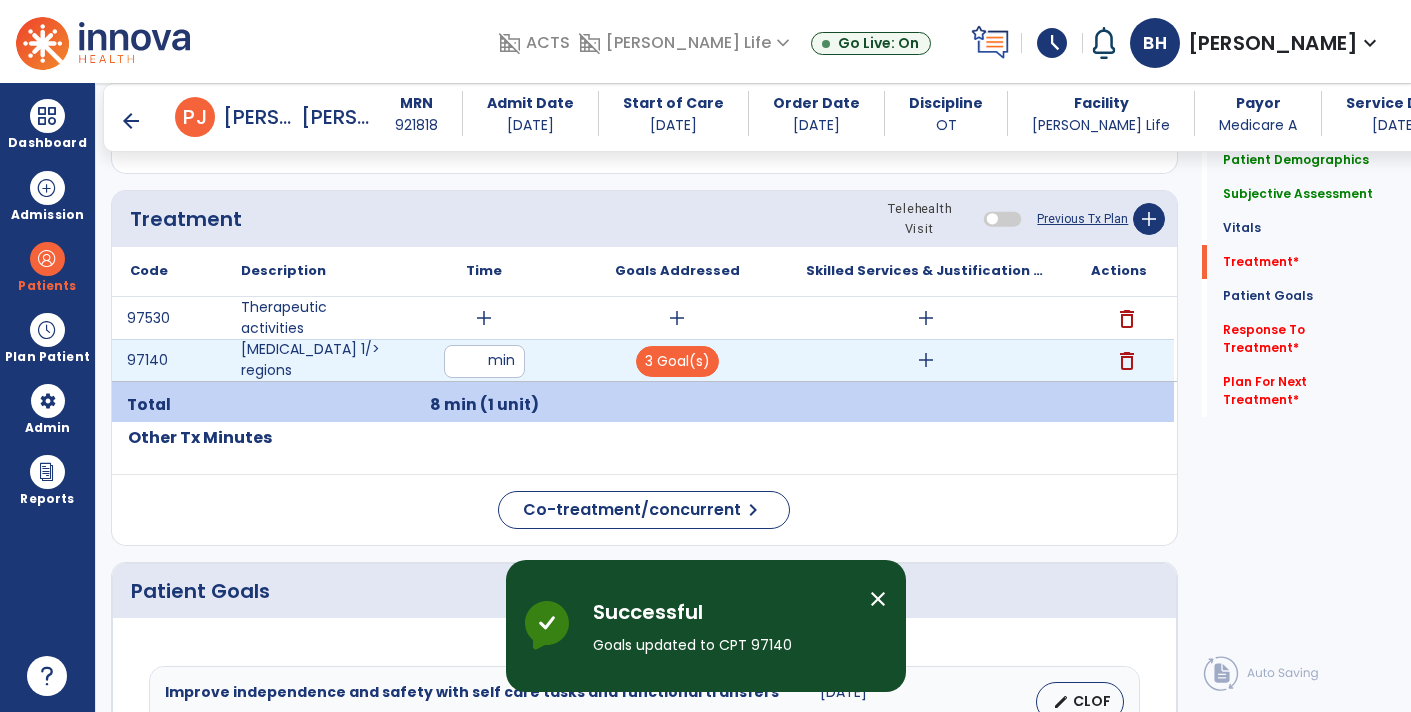 click on "add" at bounding box center (926, 360) 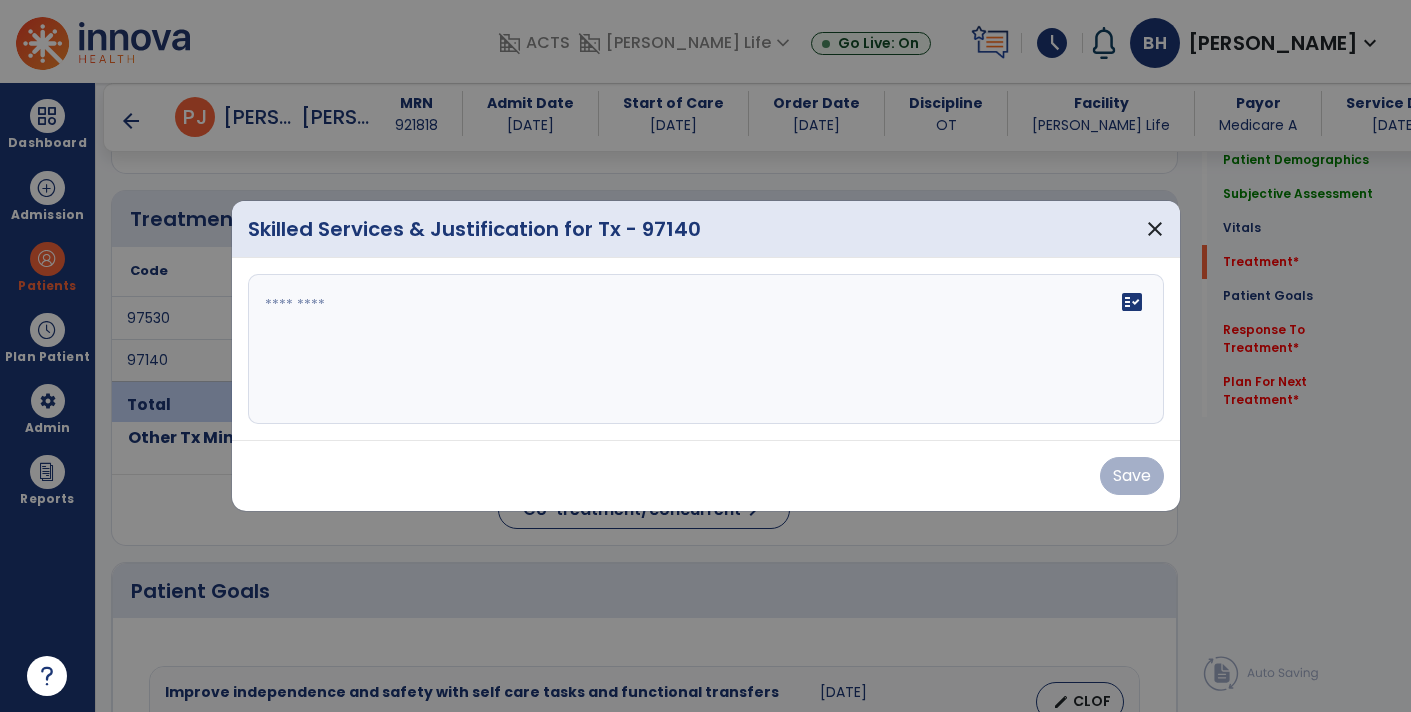 click on "fact_check" at bounding box center (706, 349) 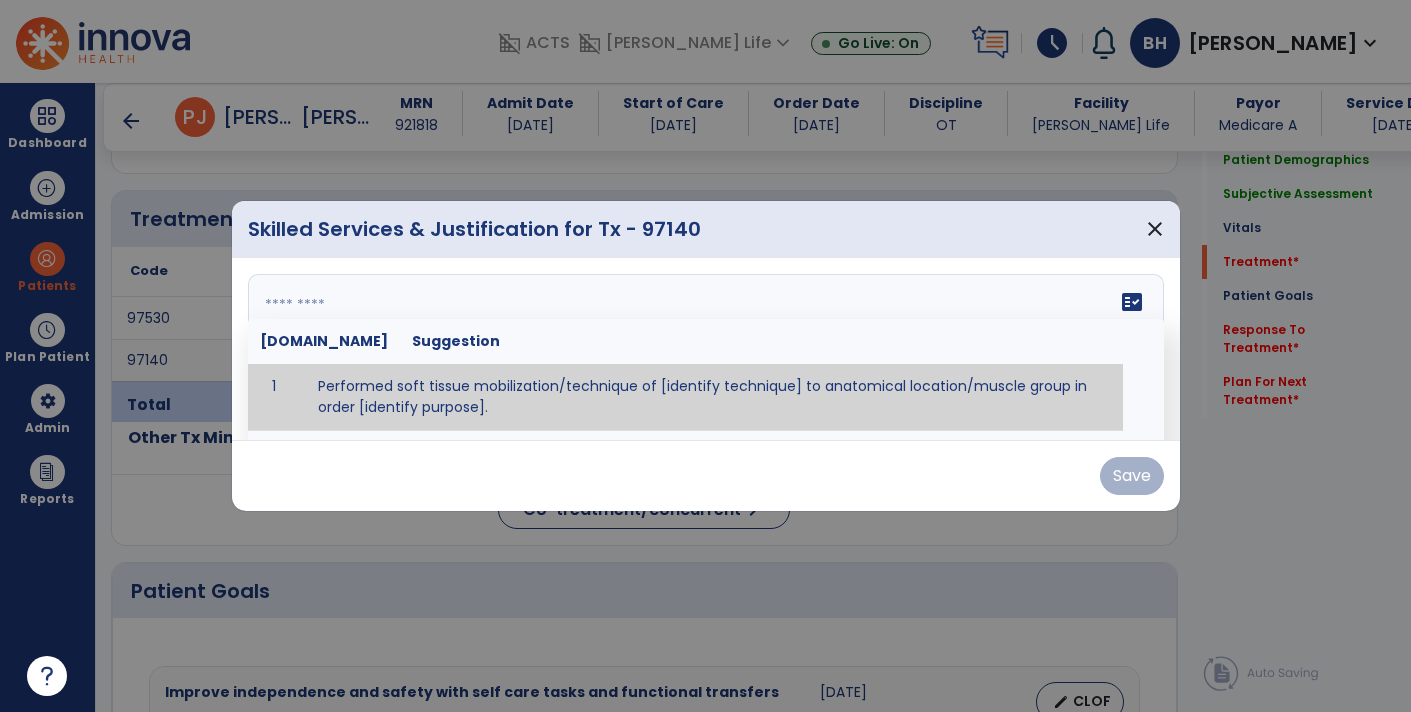 type on "*" 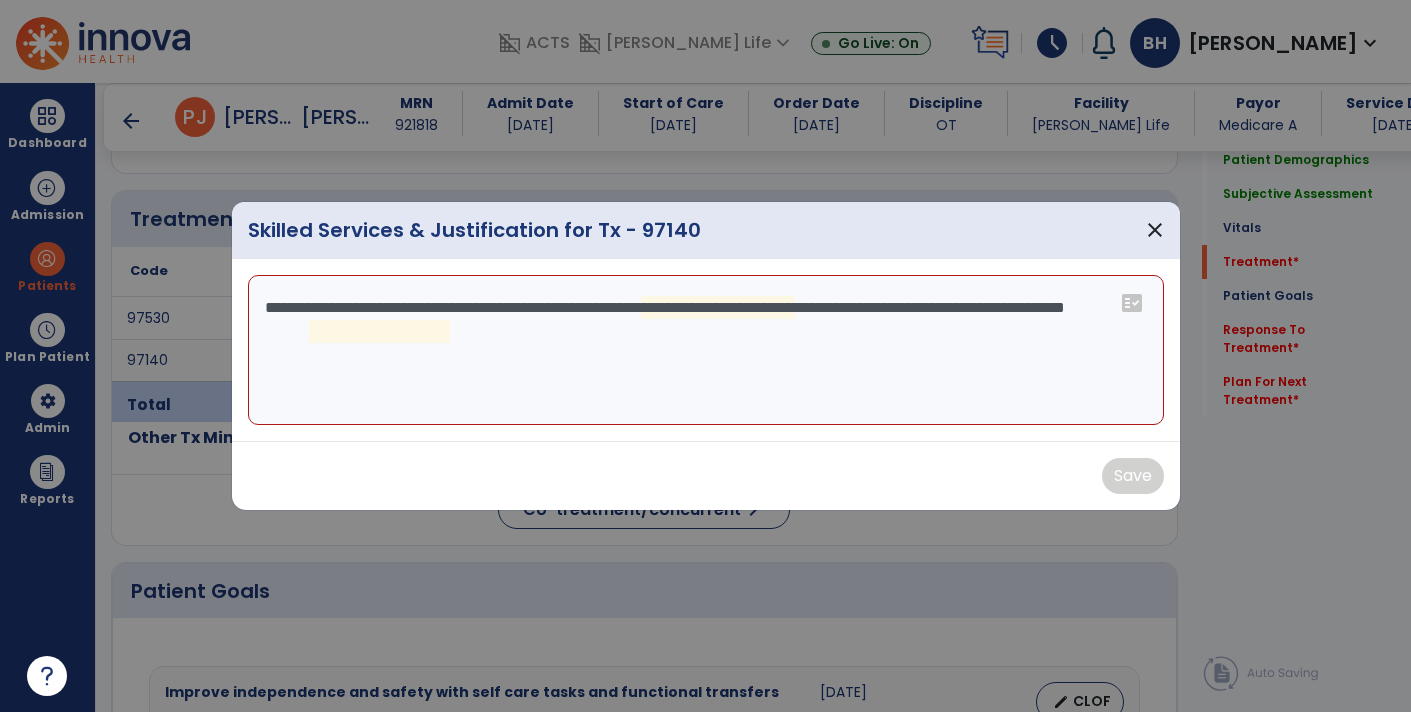 click on "**********" at bounding box center (706, 350) 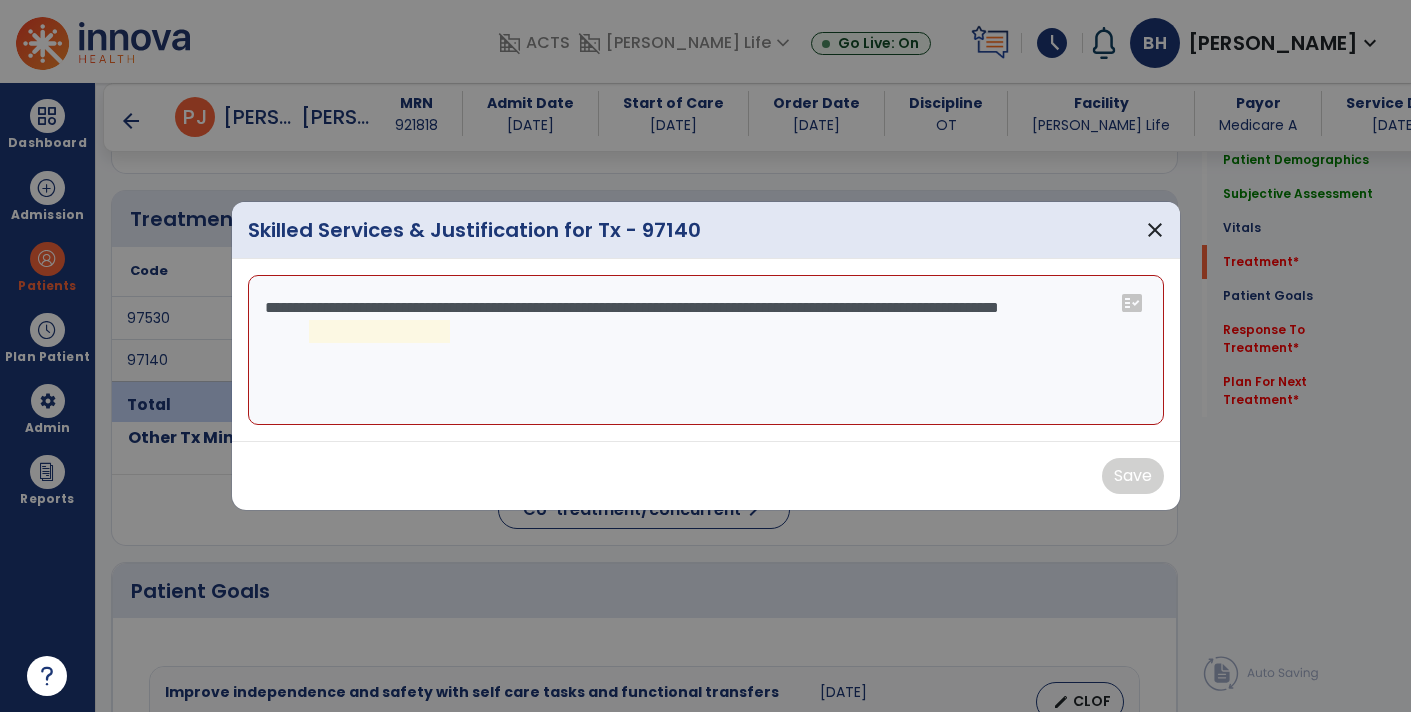 click on "**********" at bounding box center (706, 350) 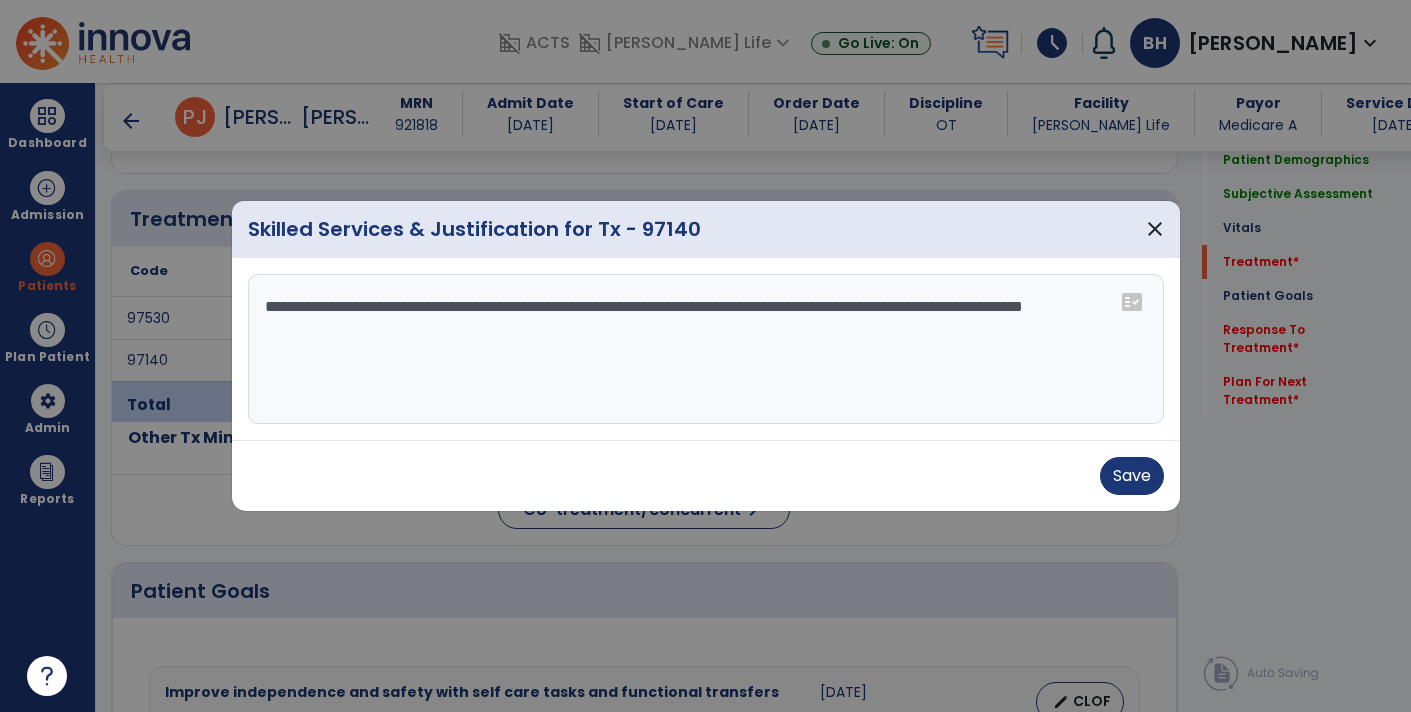 click on "**********" at bounding box center [706, 349] 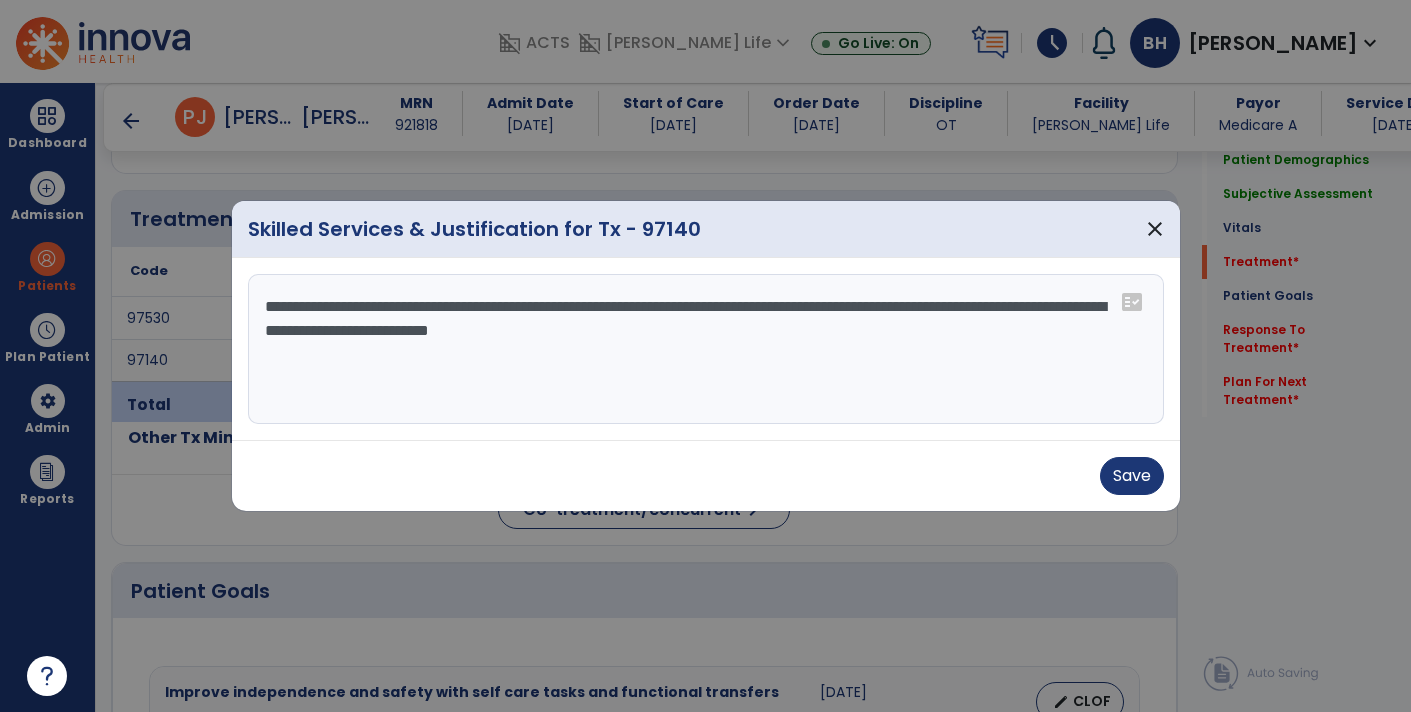 drag, startPoint x: 804, startPoint y: 327, endPoint x: 737, endPoint y: 346, distance: 69.641945 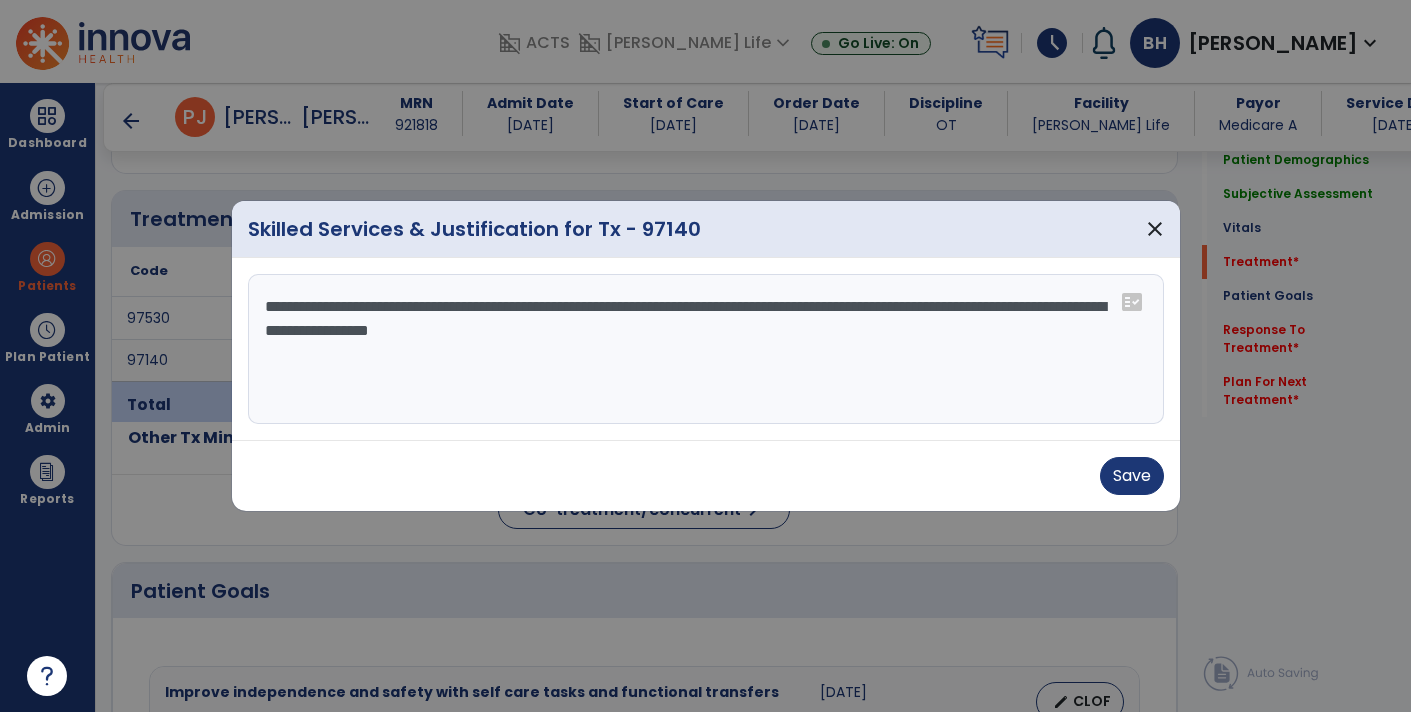 click on "**********" at bounding box center (706, 349) 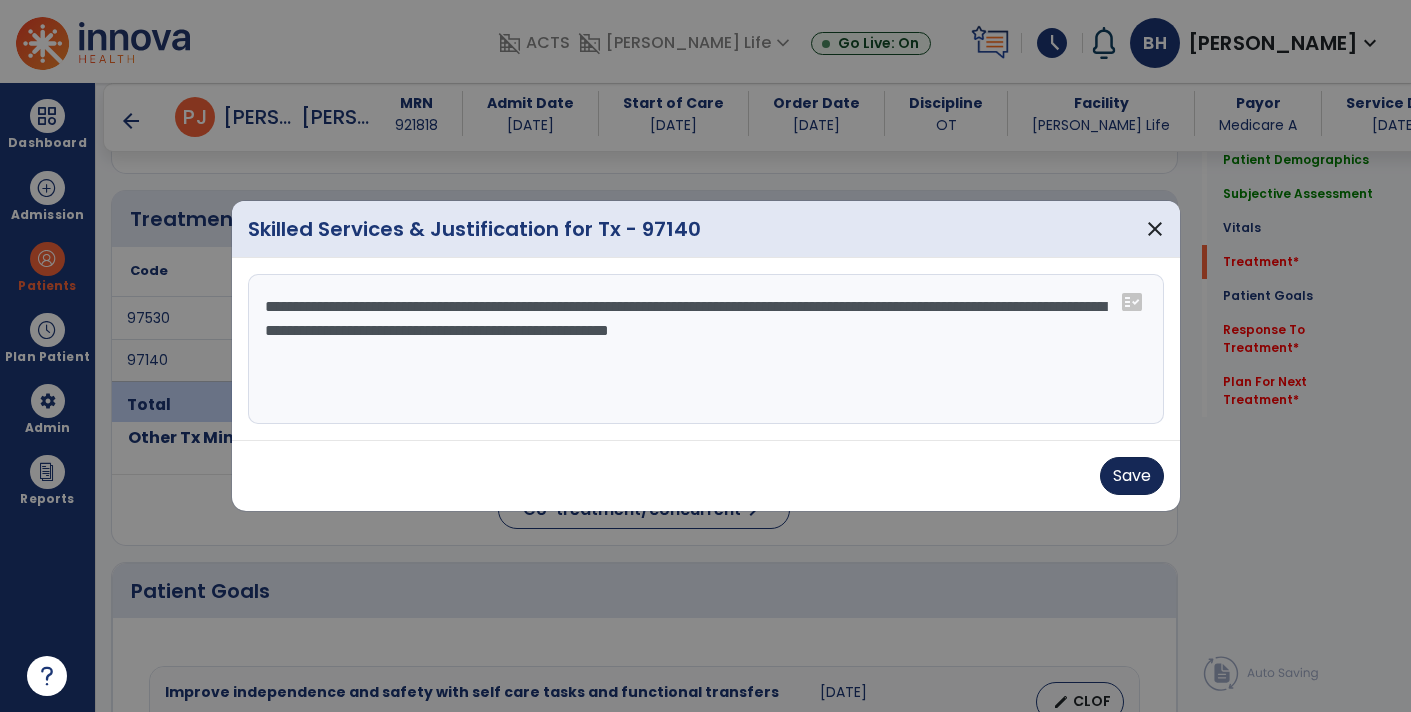 type on "**********" 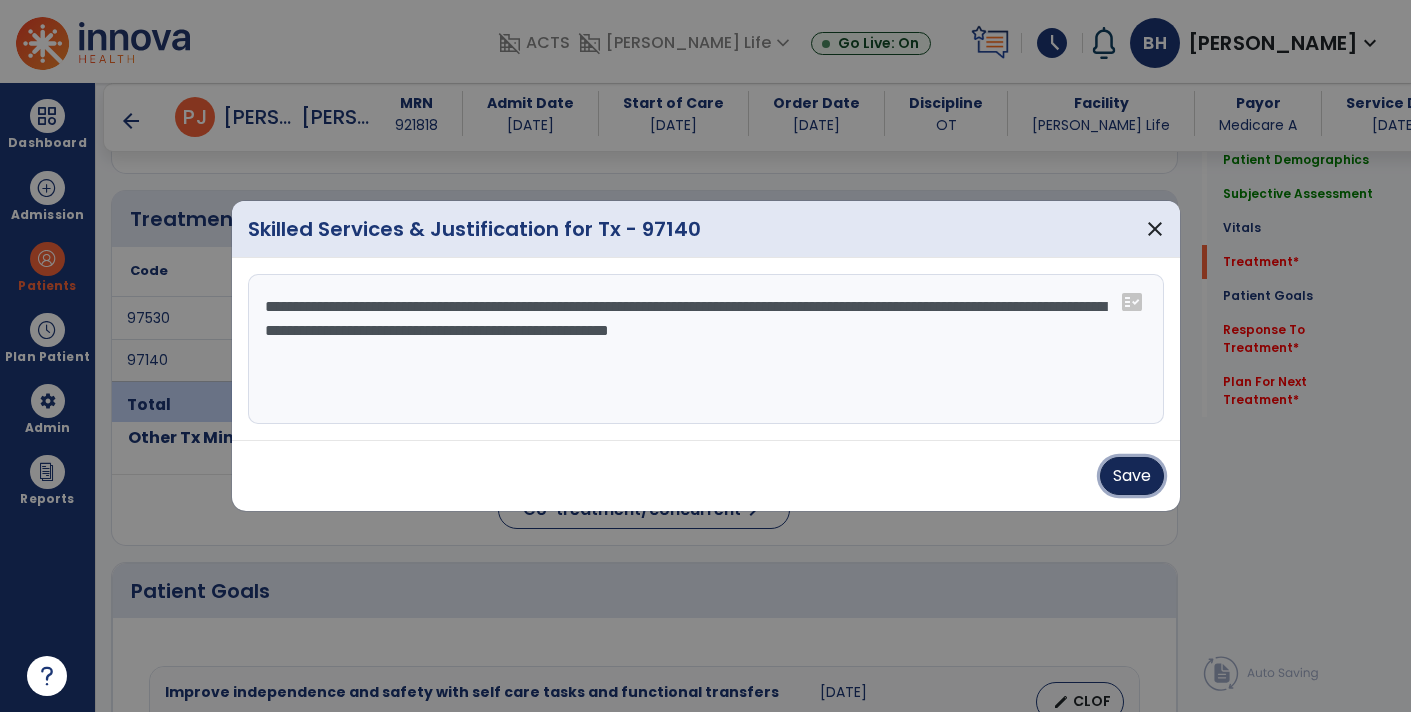 click on "Save" at bounding box center [1132, 476] 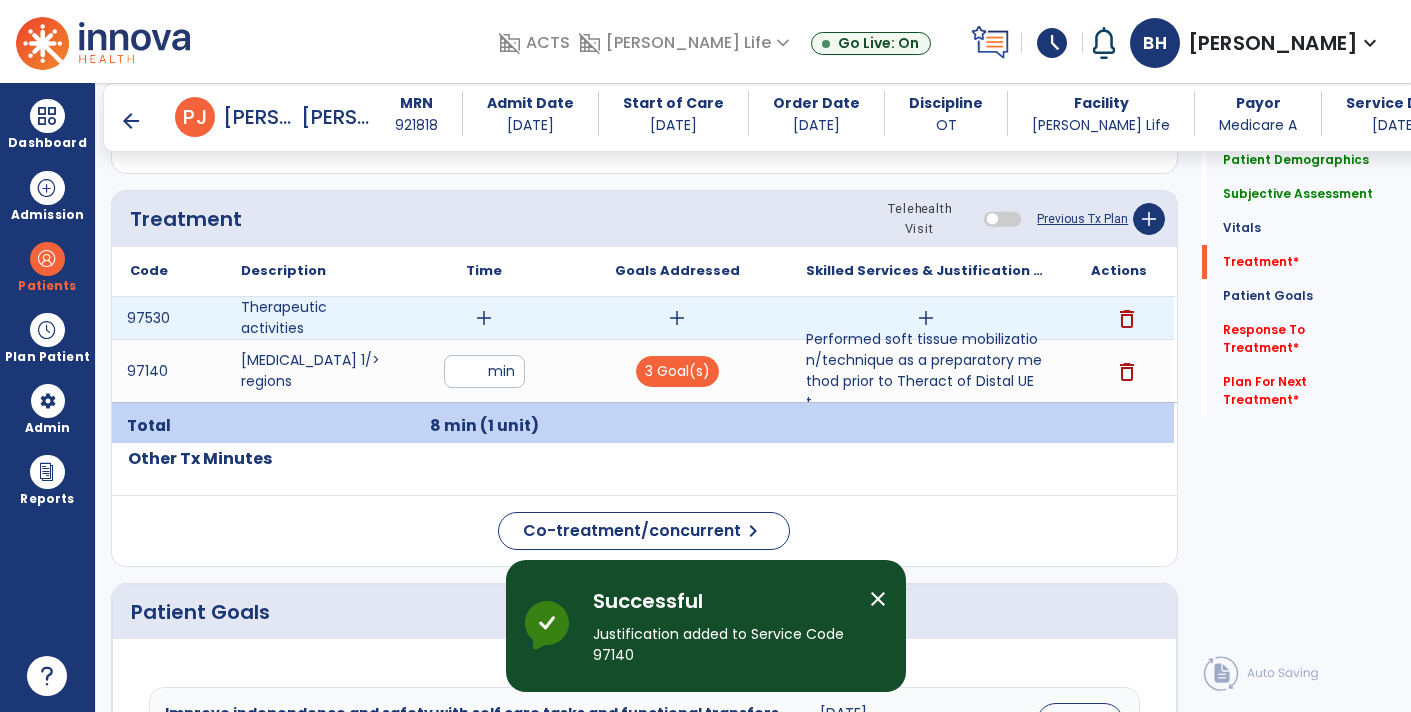 click on "add" at bounding box center (484, 318) 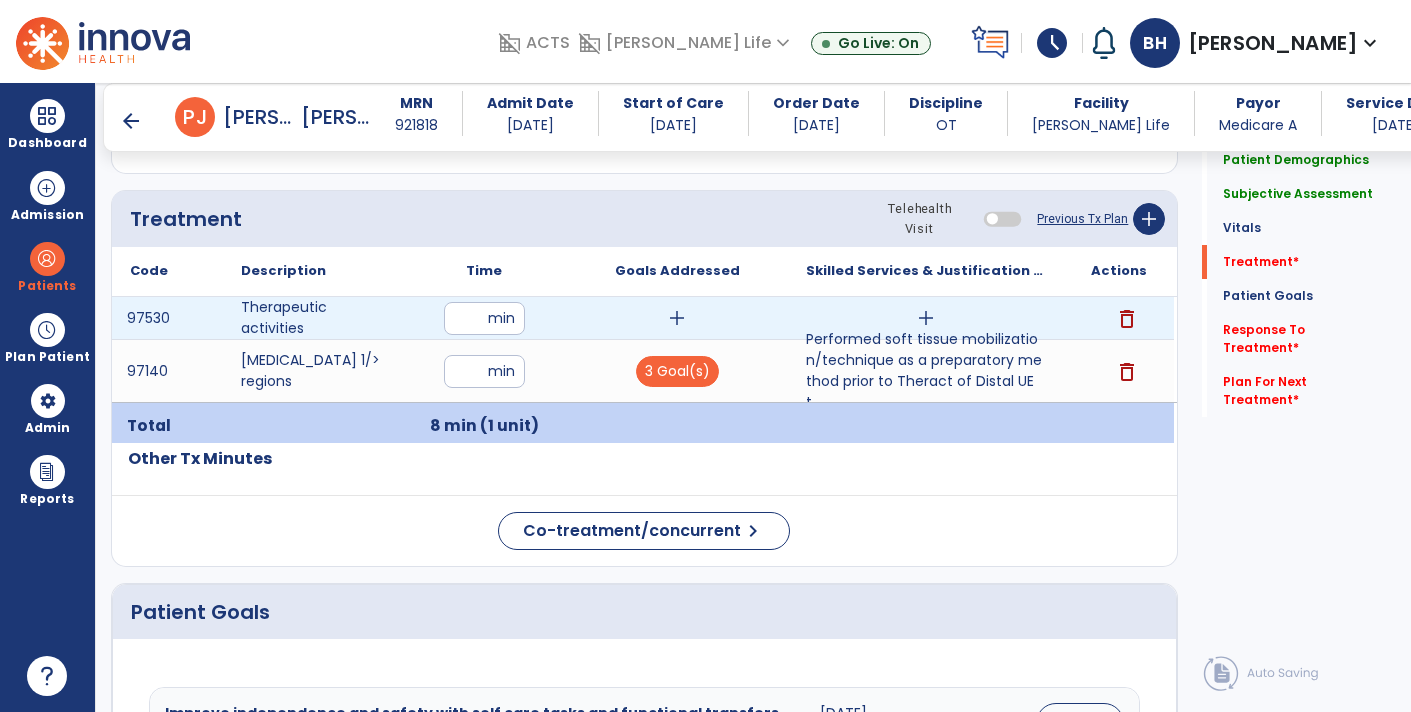 type on "**" 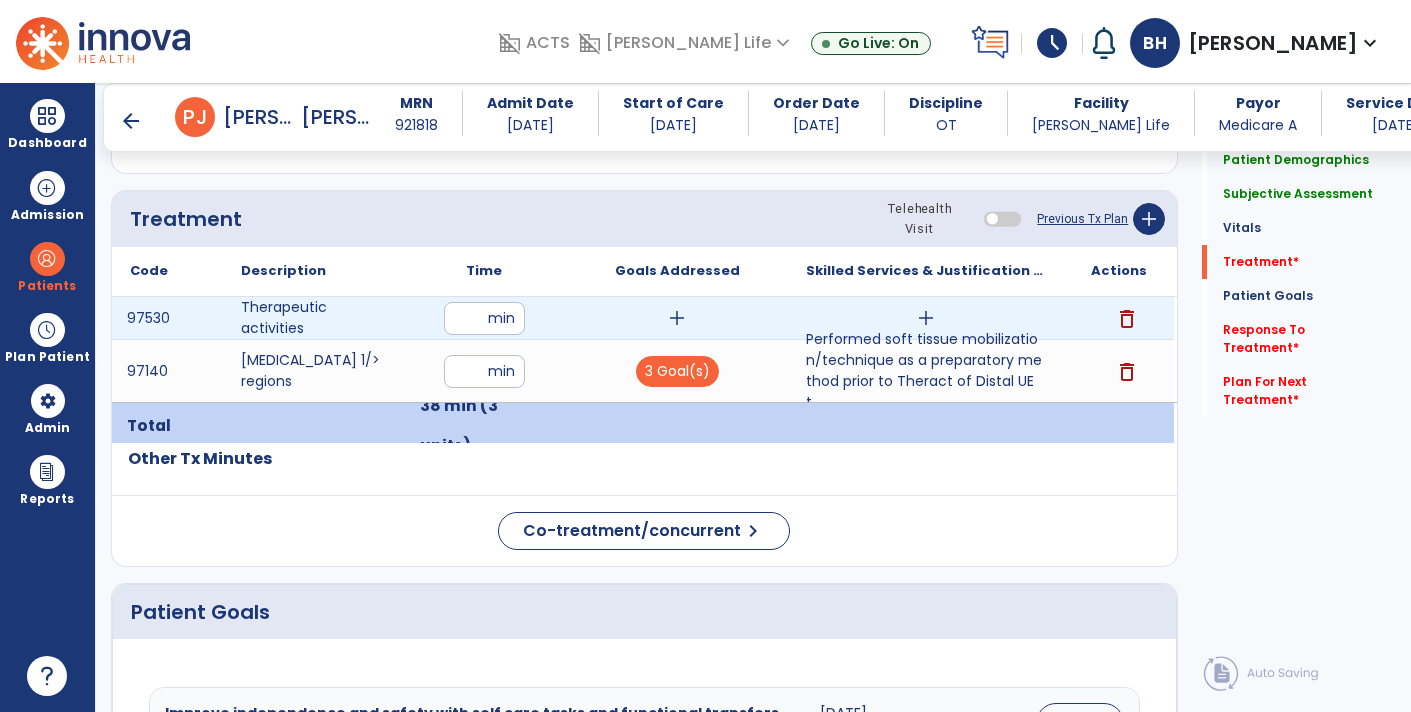 click on "add" at bounding box center [677, 318] 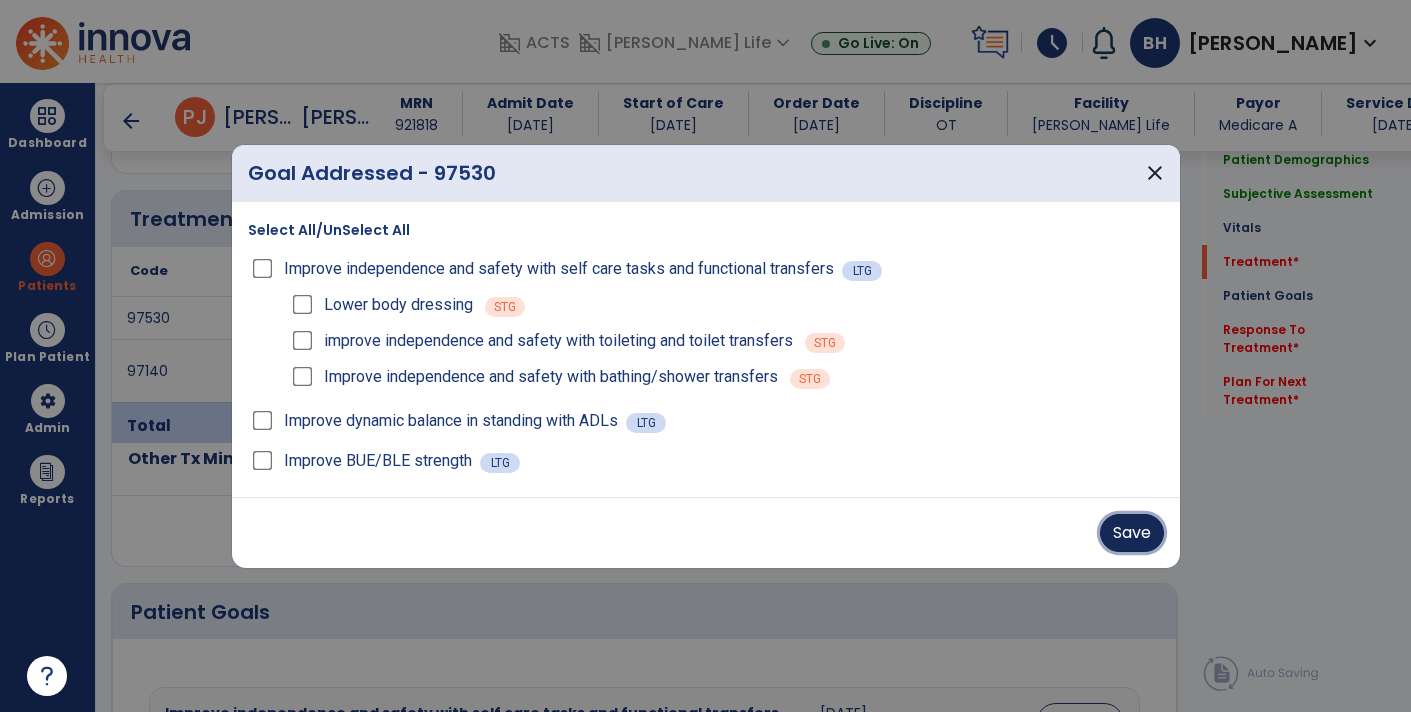 click on "Save" at bounding box center (1132, 533) 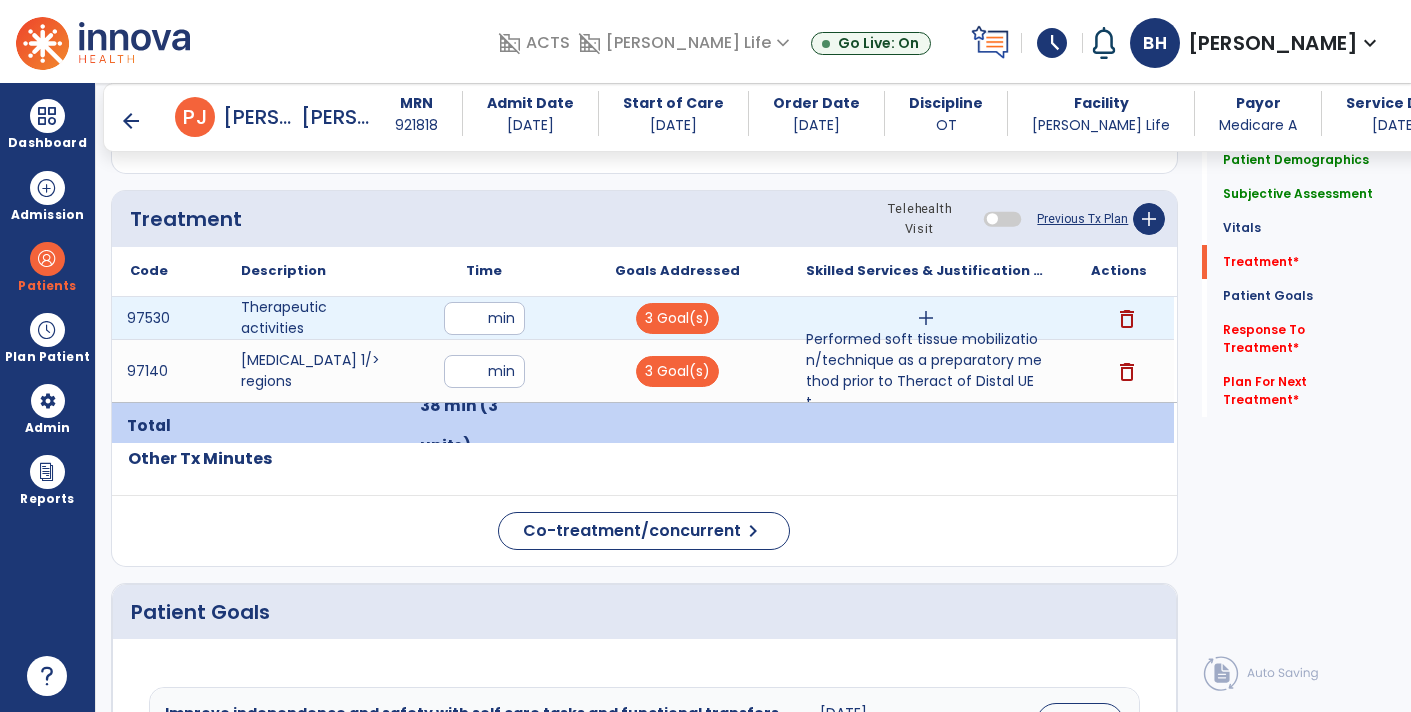 click on "add" at bounding box center (926, 318) 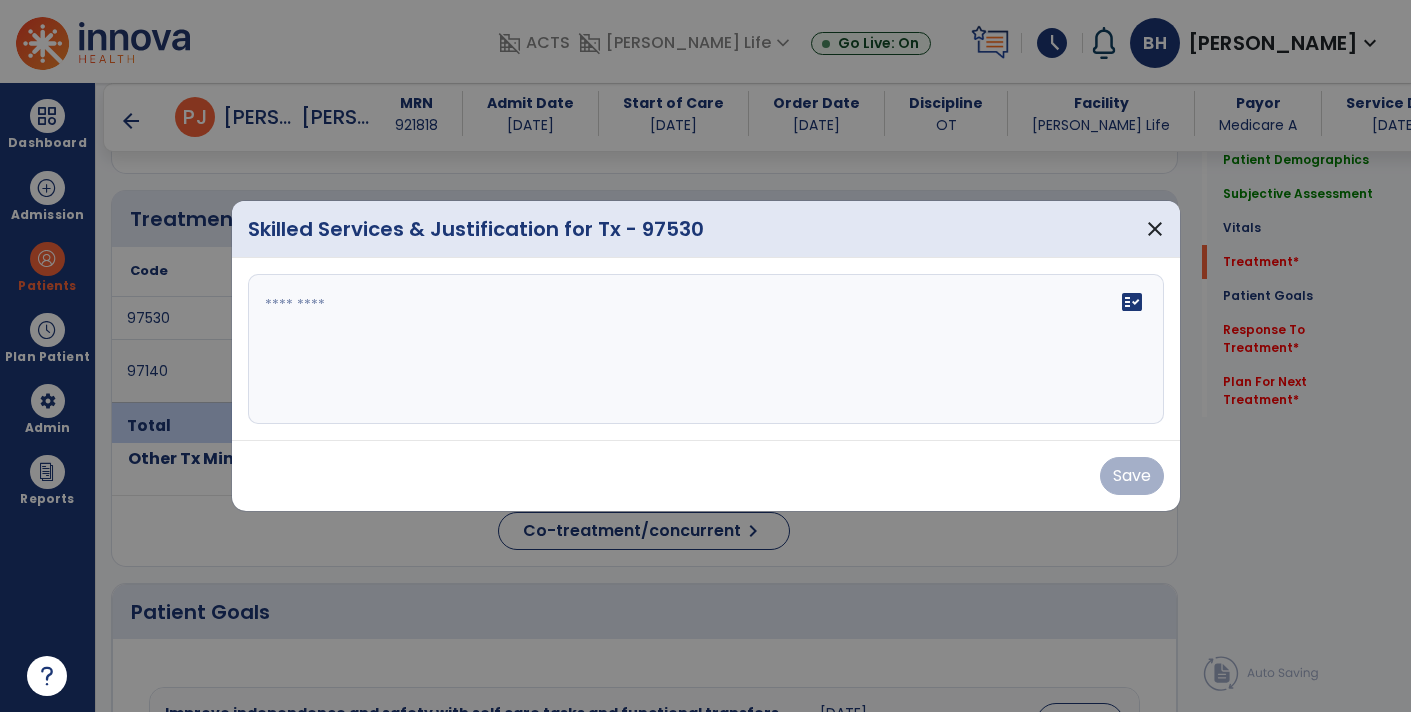 click at bounding box center [706, 349] 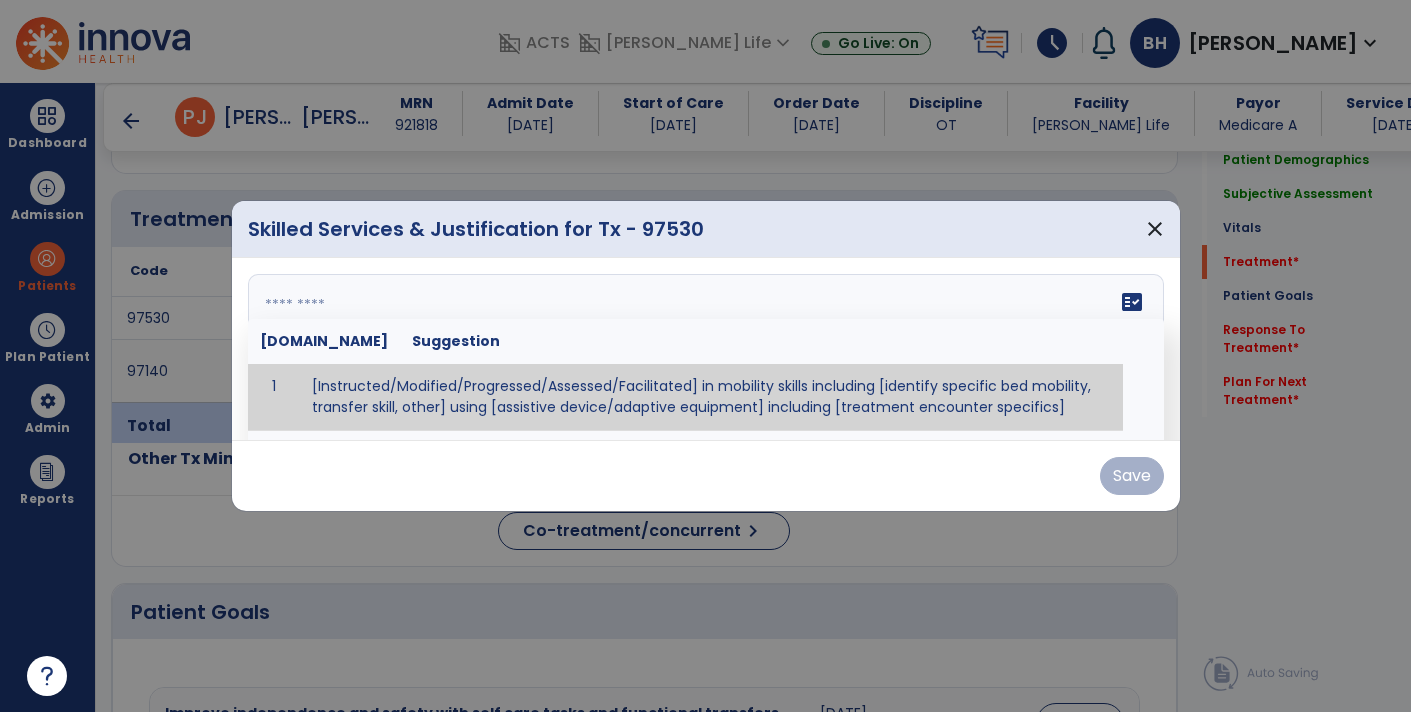 paste on "**********" 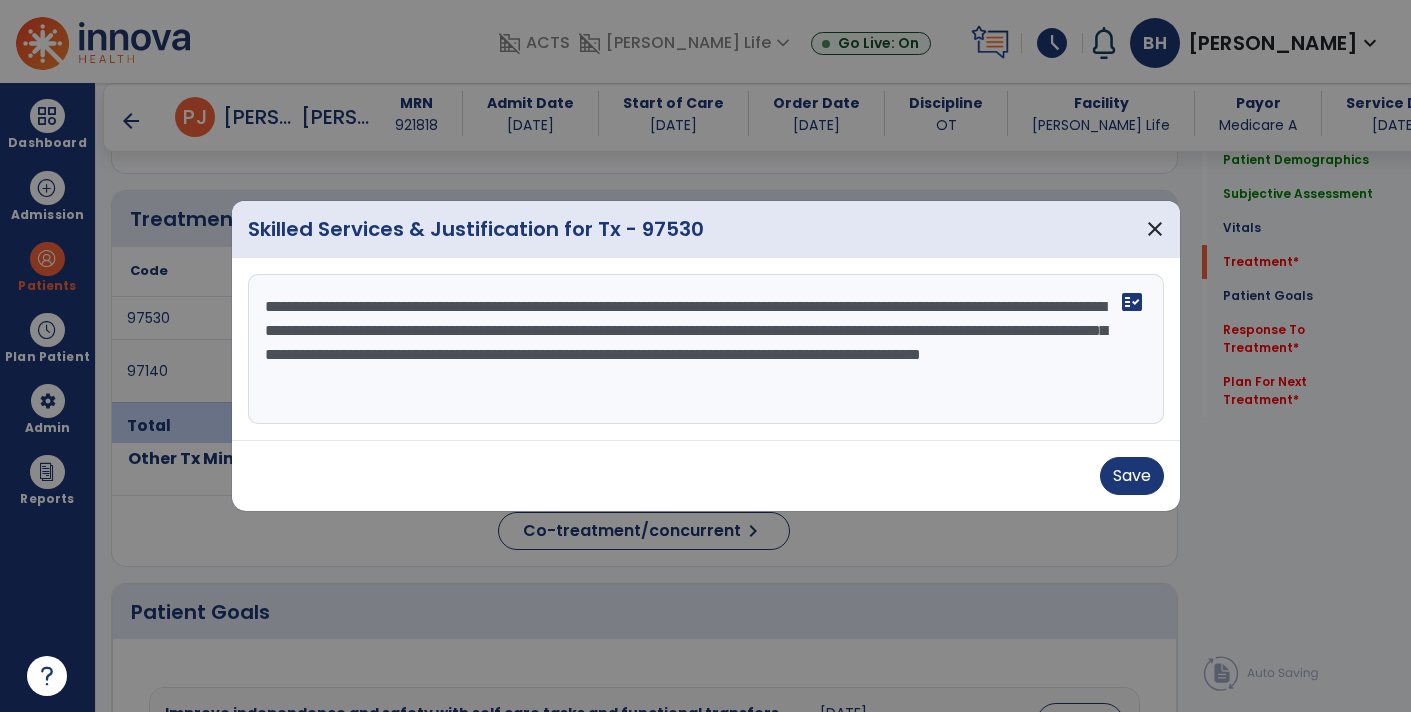 drag, startPoint x: 939, startPoint y: 307, endPoint x: 621, endPoint y: 305, distance: 318.0063 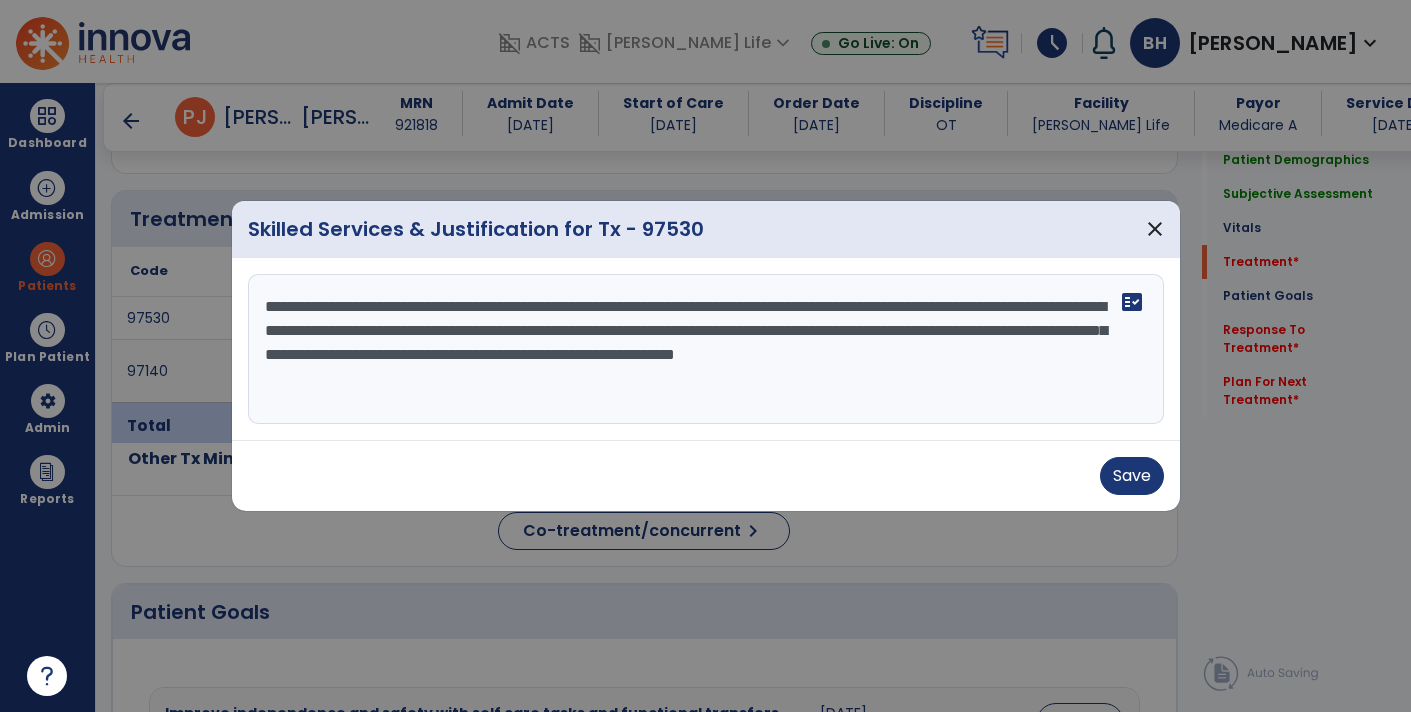 drag, startPoint x: 969, startPoint y: 300, endPoint x: 839, endPoint y: 299, distance: 130.00385 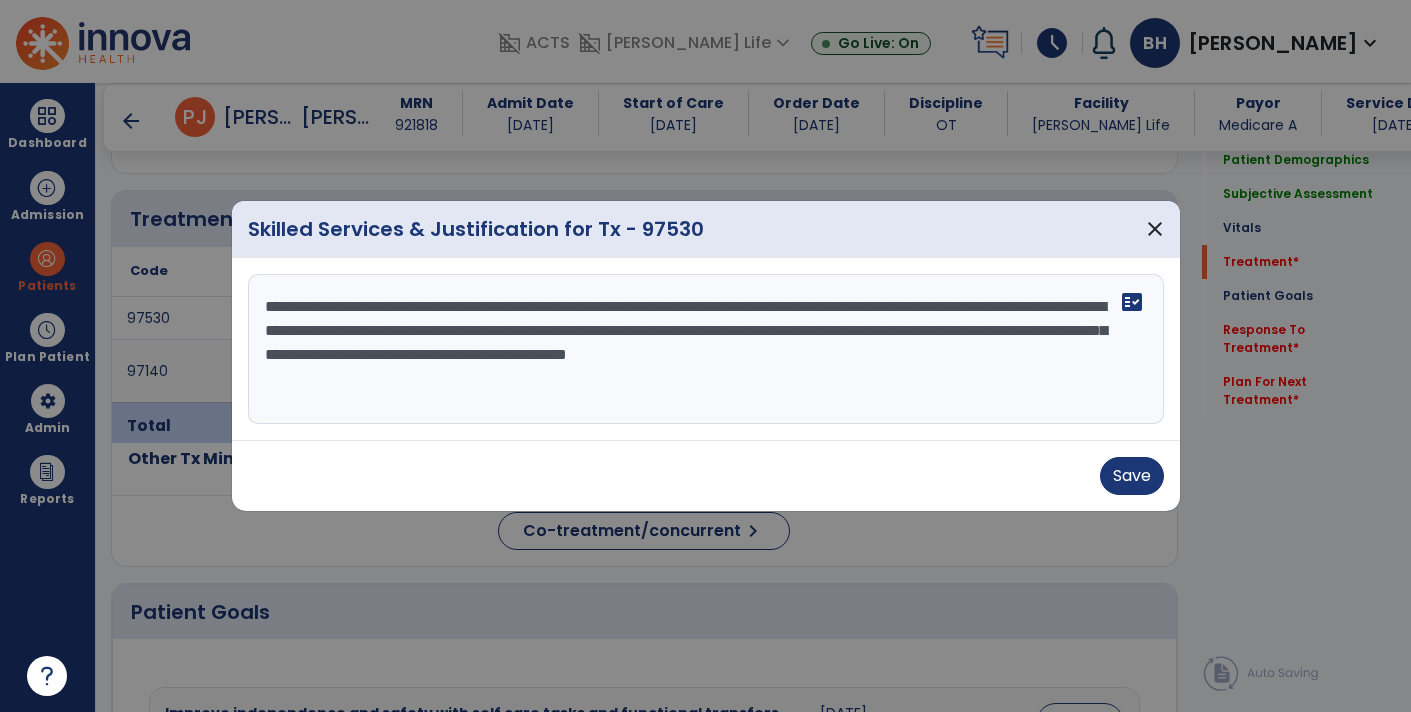 click on "**********" at bounding box center (706, 349) 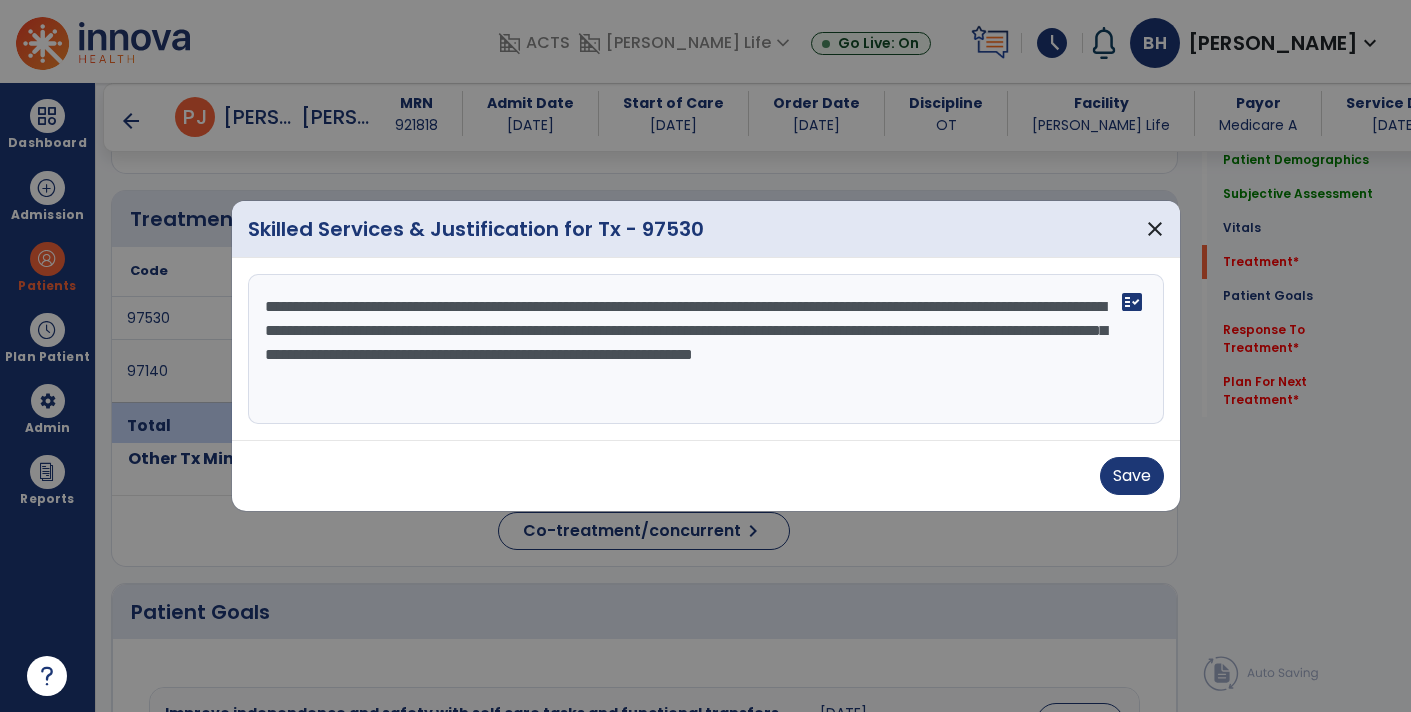 drag, startPoint x: 642, startPoint y: 330, endPoint x: 262, endPoint y: 329, distance: 380.0013 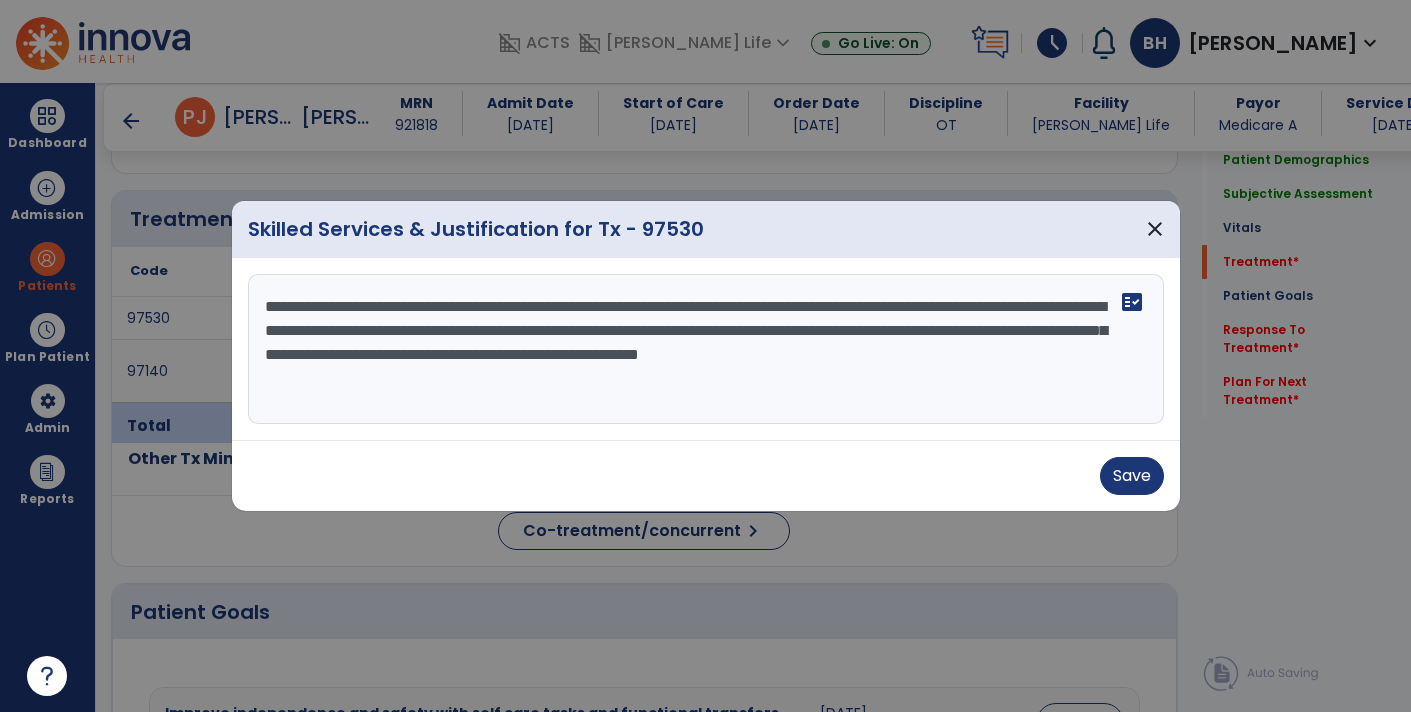 drag, startPoint x: 762, startPoint y: 326, endPoint x: 331, endPoint y: 354, distance: 431.90857 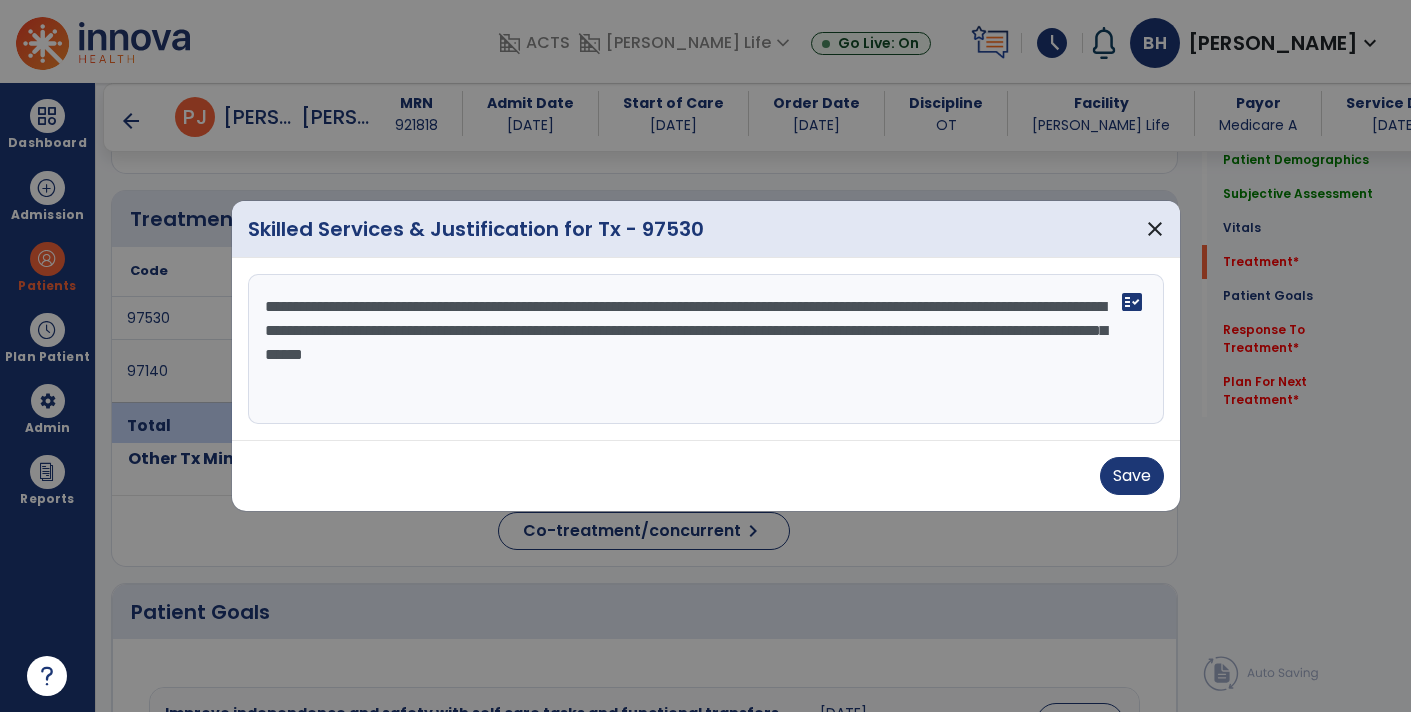 drag, startPoint x: 919, startPoint y: 334, endPoint x: 840, endPoint y: 322, distance: 79.9062 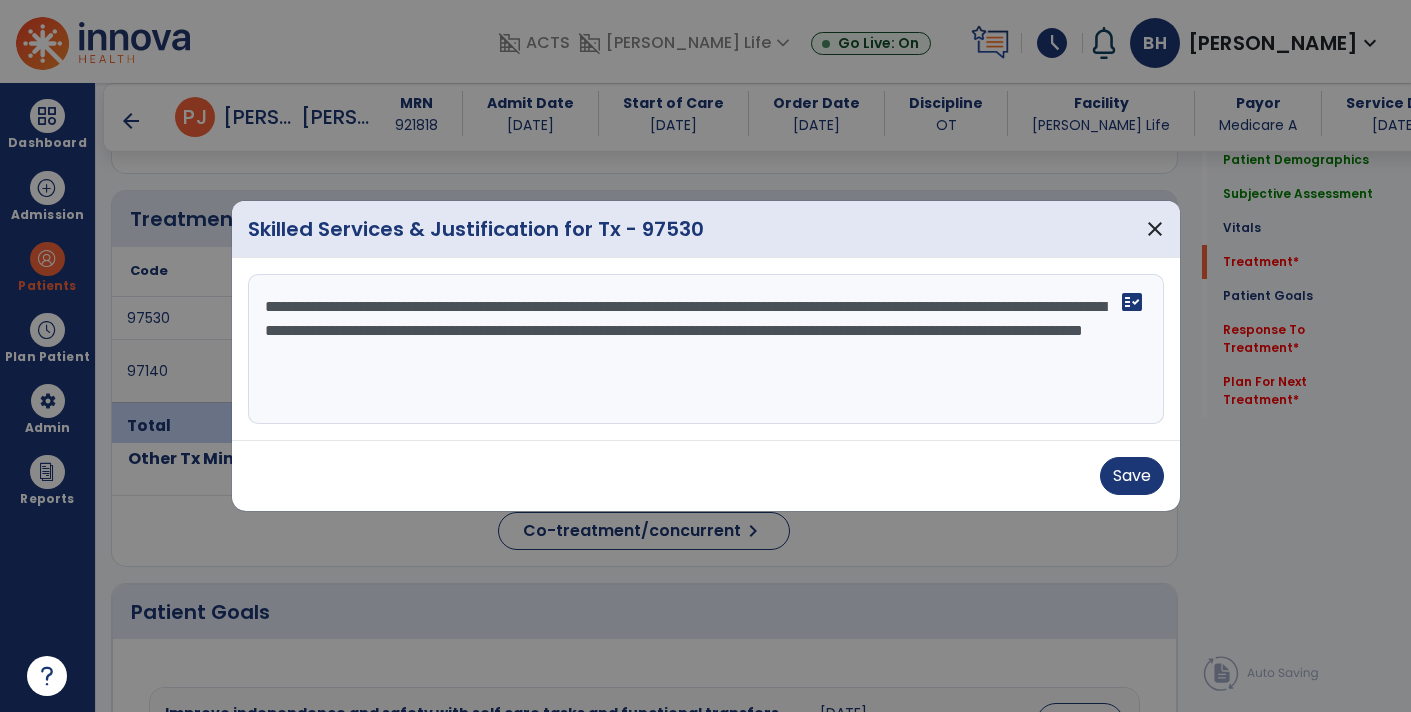 click on "**********" at bounding box center [706, 349] 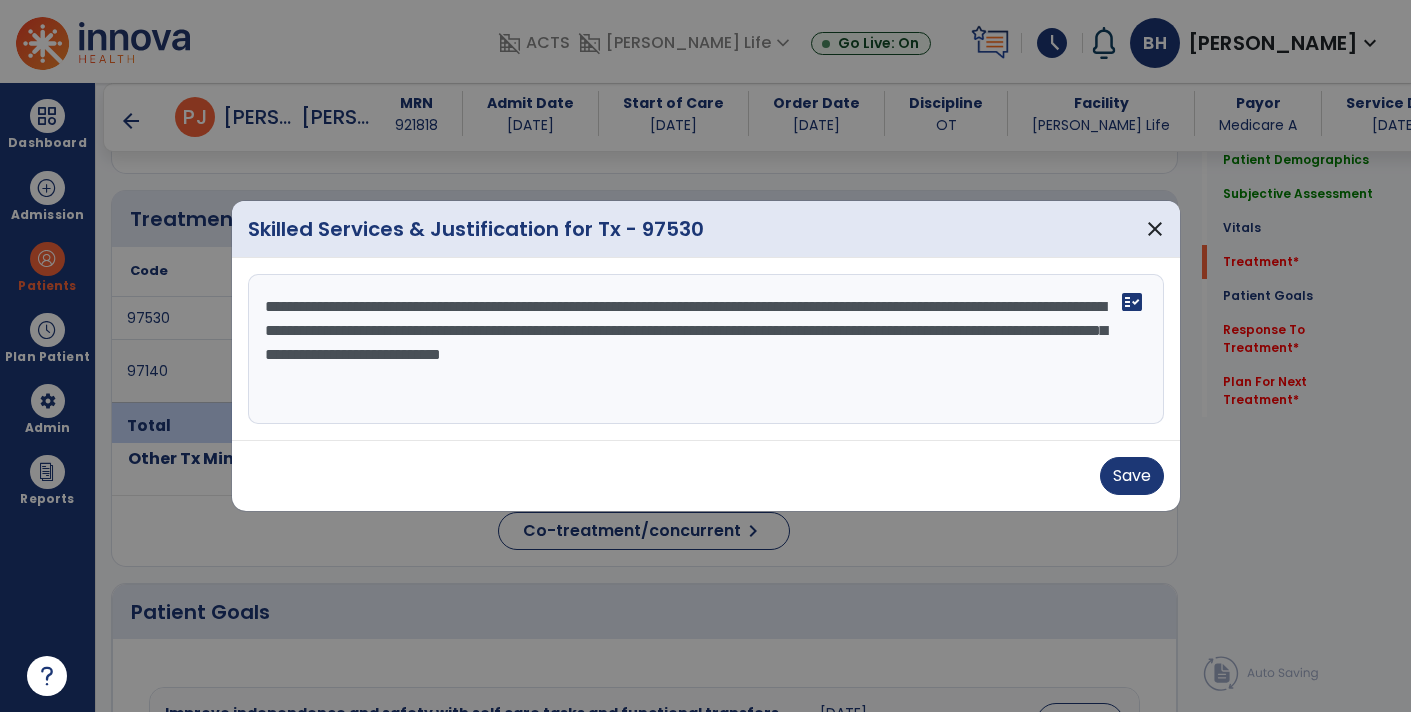 click on "**********" at bounding box center [706, 349] 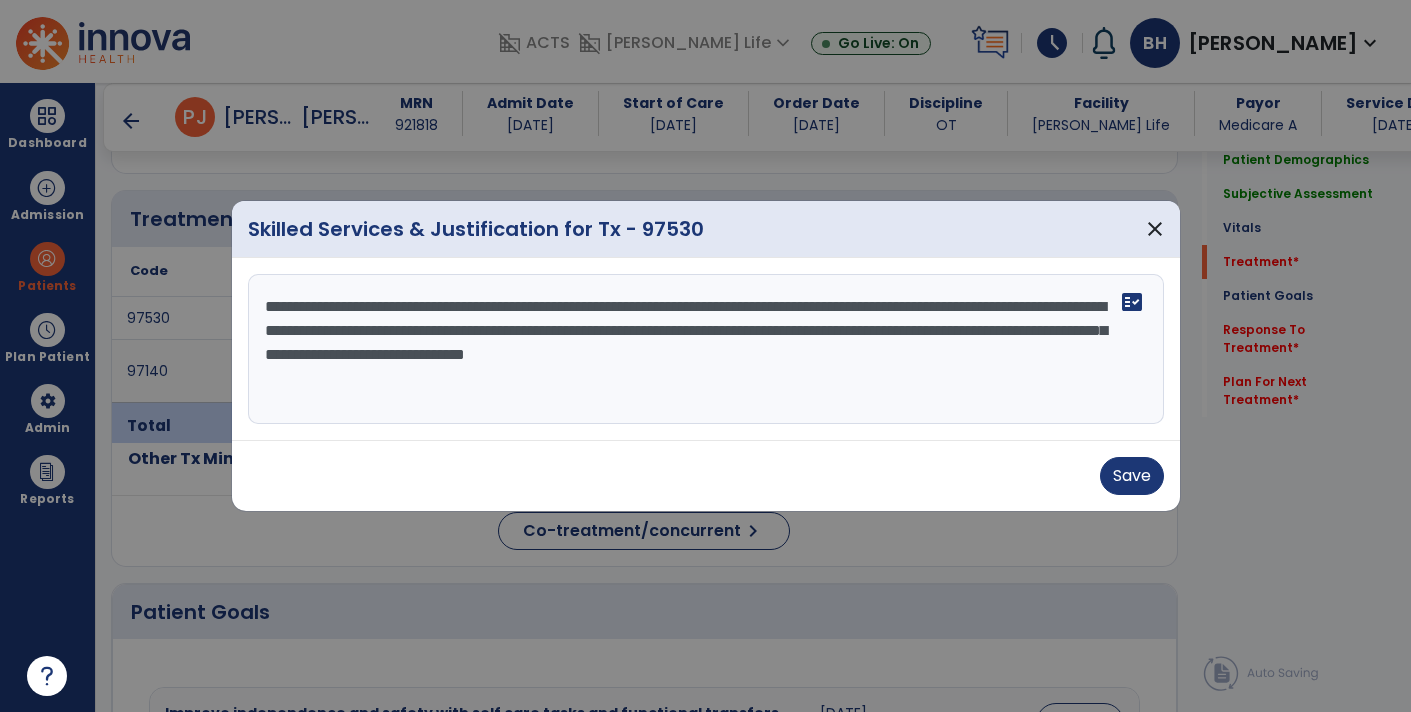 drag, startPoint x: 993, startPoint y: 328, endPoint x: 927, endPoint y: 331, distance: 66.068146 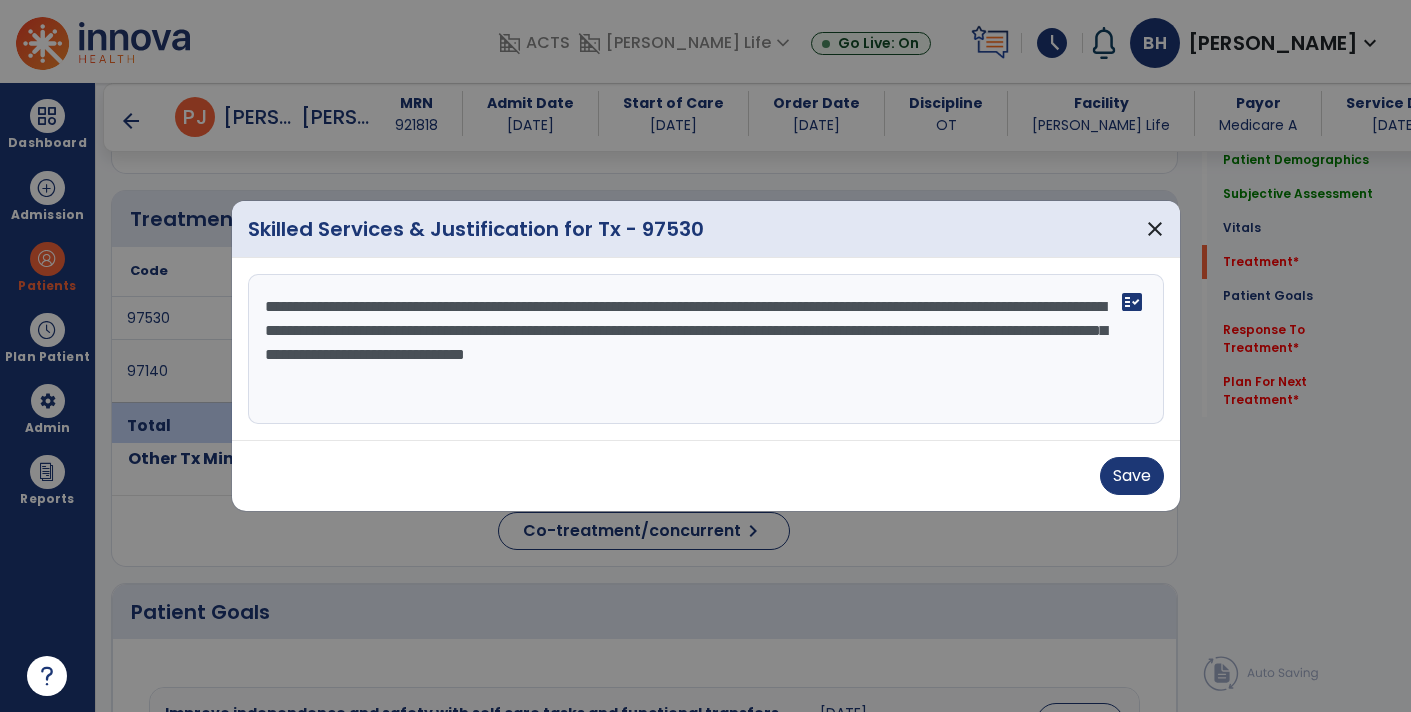 click on "**********" at bounding box center (706, 349) 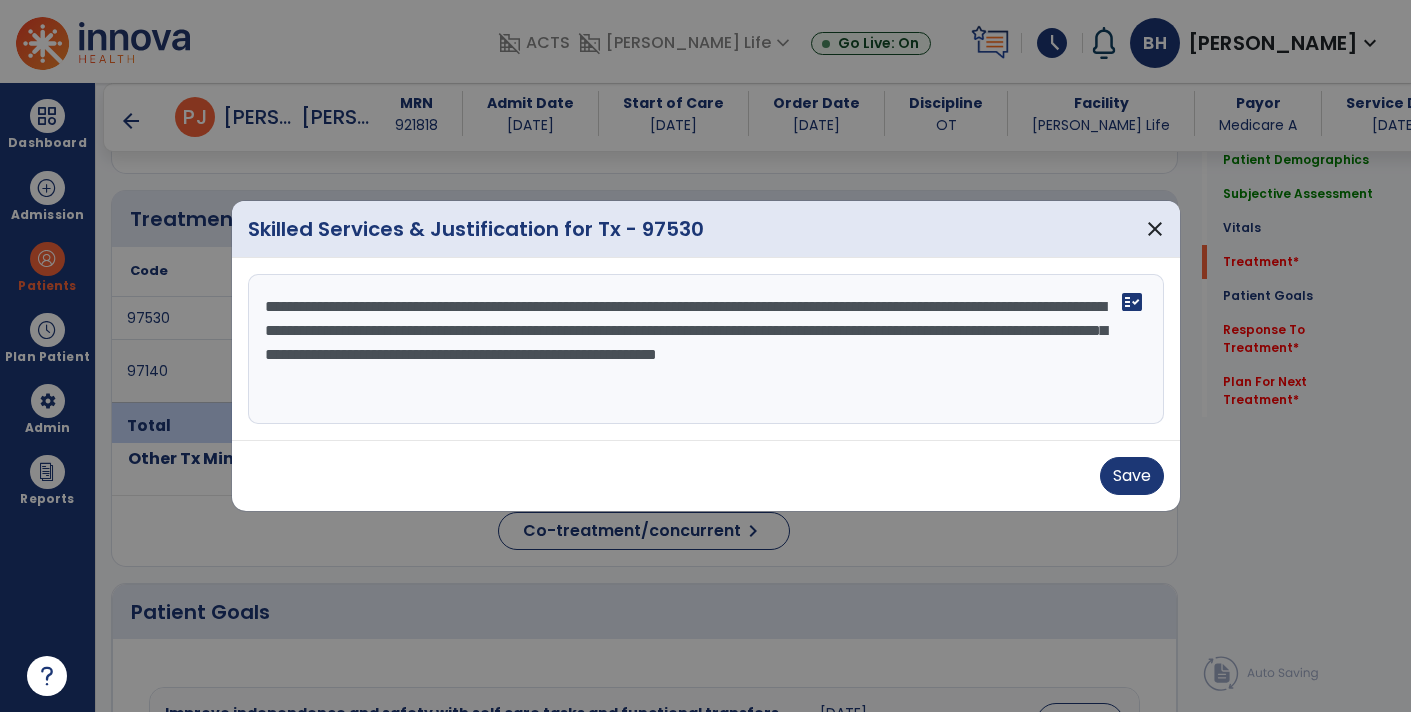 drag, startPoint x: 875, startPoint y: 352, endPoint x: 926, endPoint y: 396, distance: 67.357254 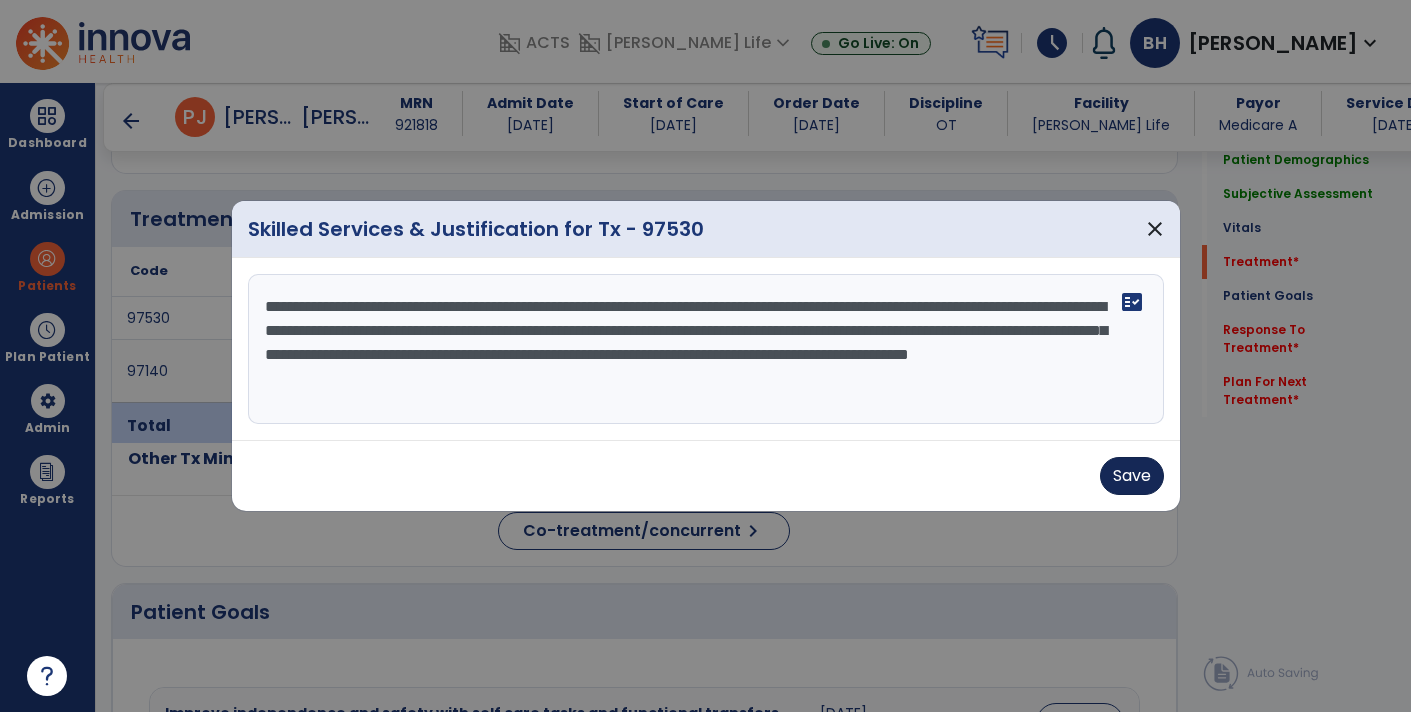 type on "**********" 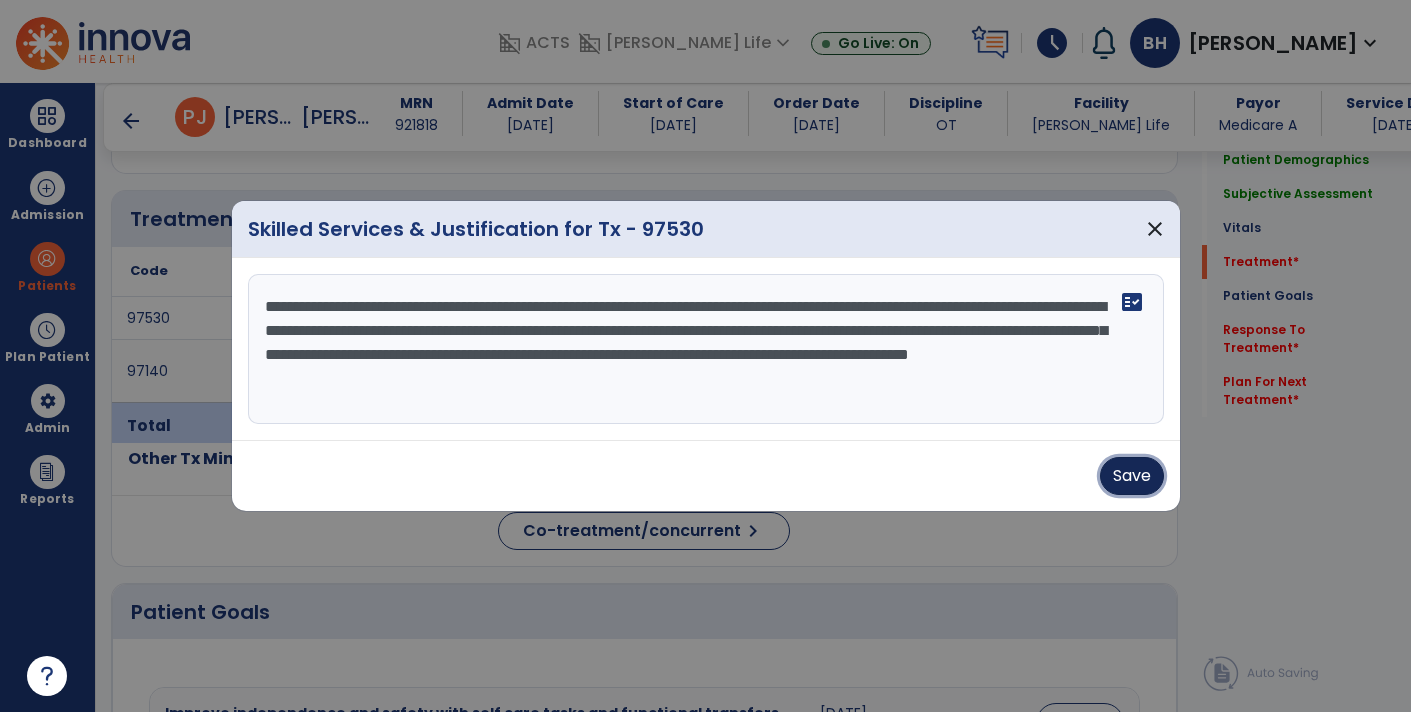 click on "Save" at bounding box center [1132, 476] 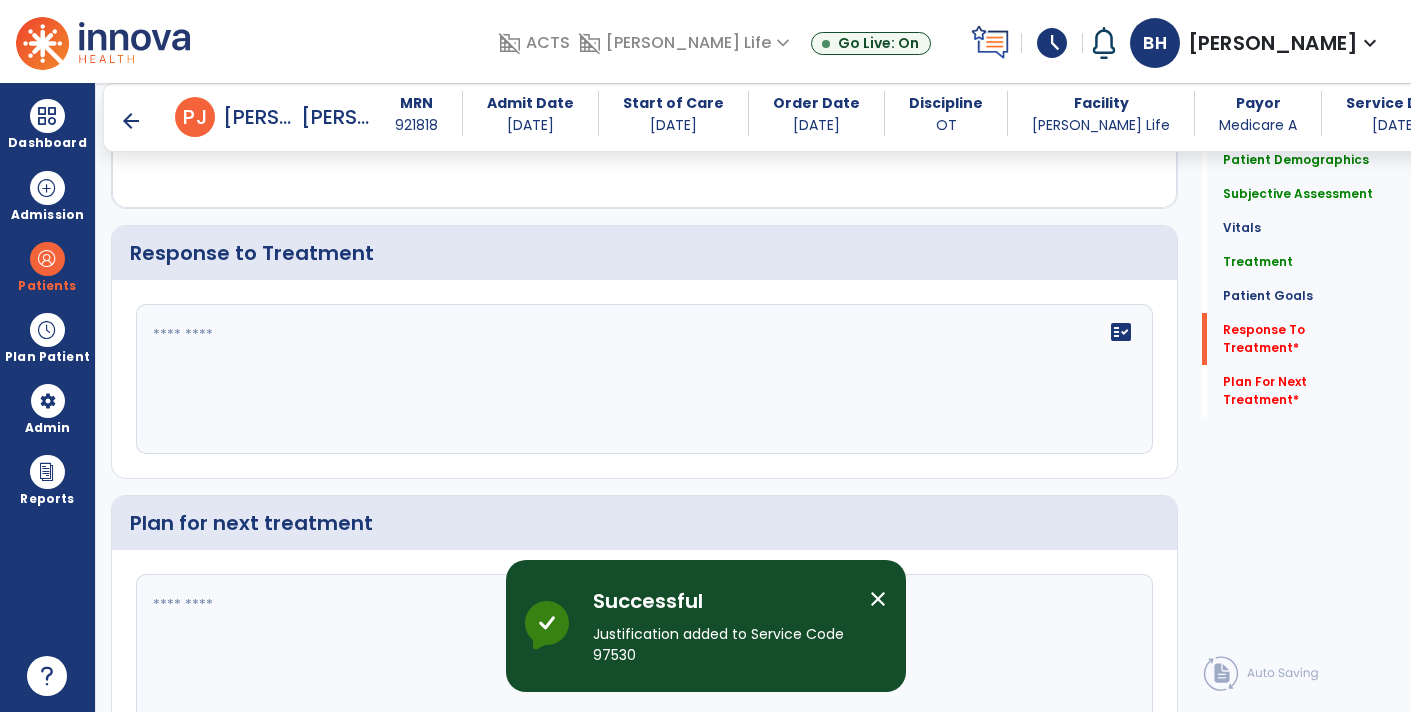 scroll, scrollTop: 2588, scrollLeft: 0, axis: vertical 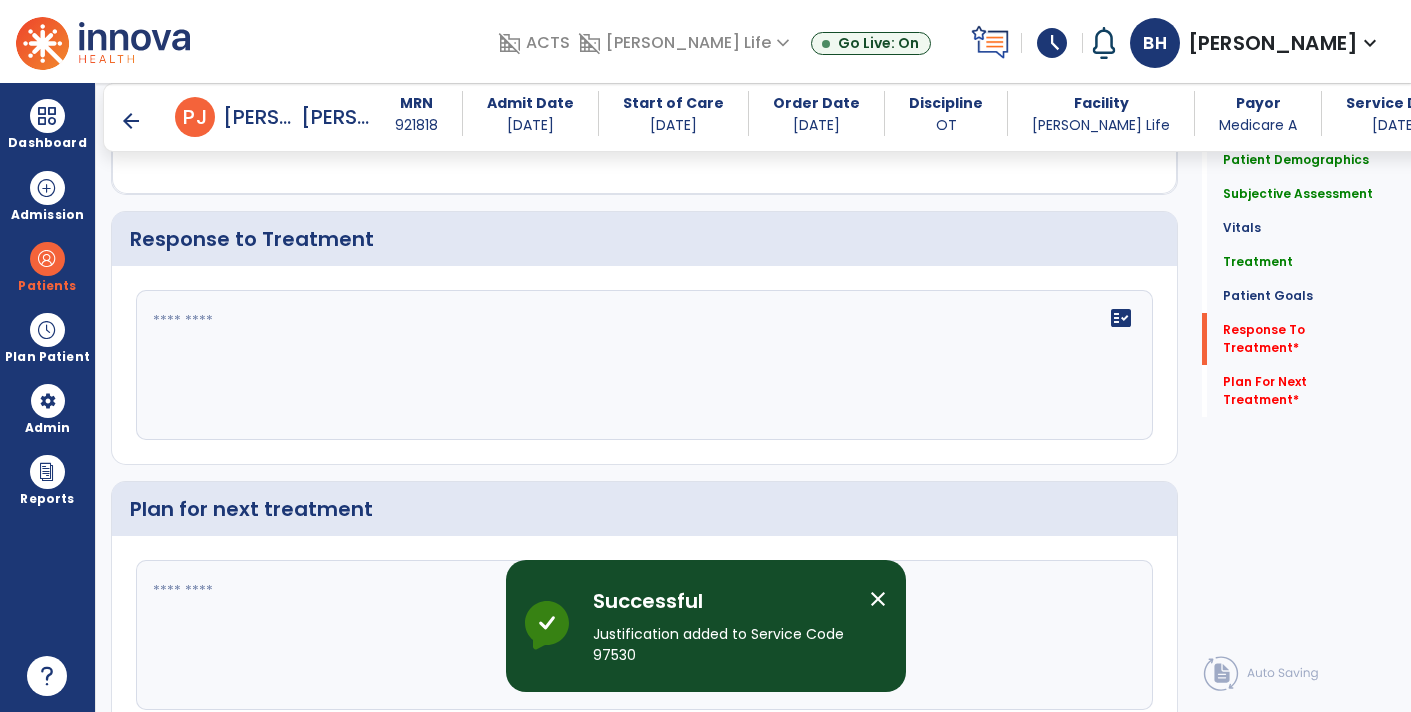 click on "Response to Treatment" 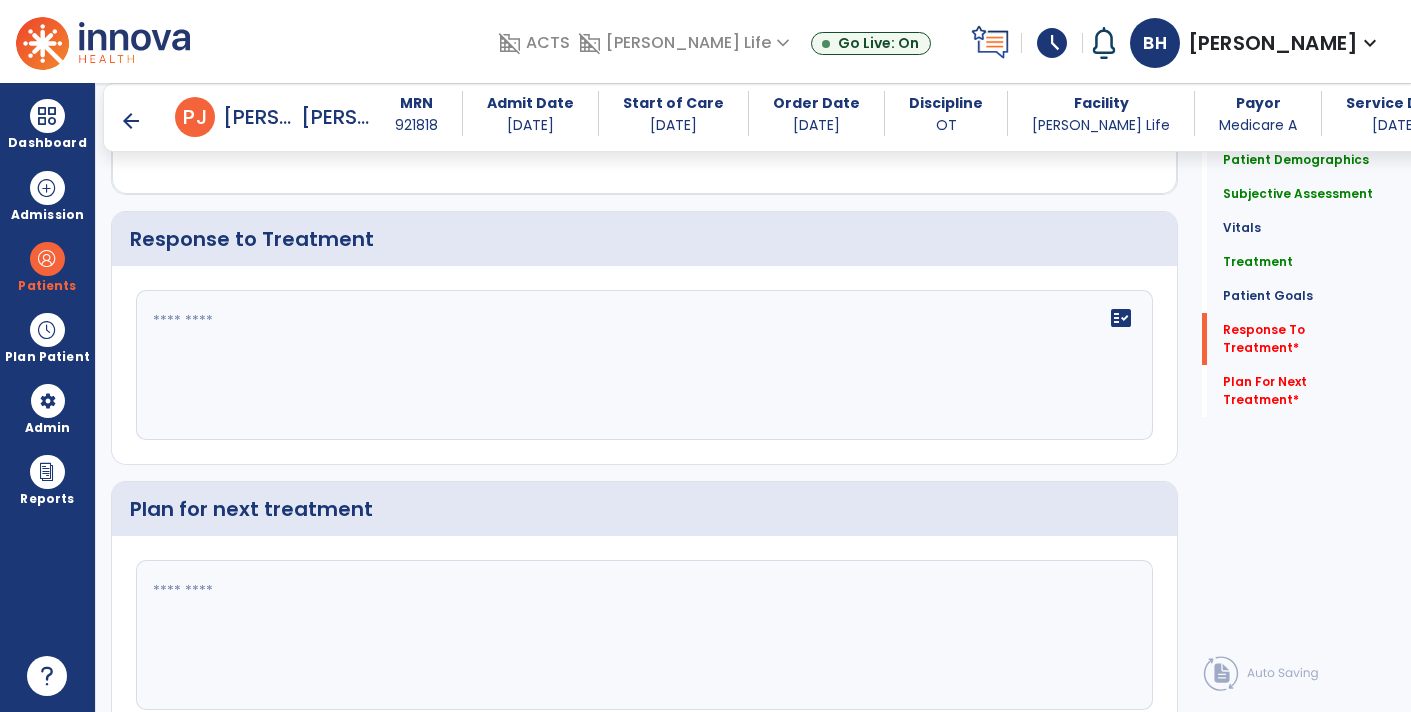 click on "fact_check" 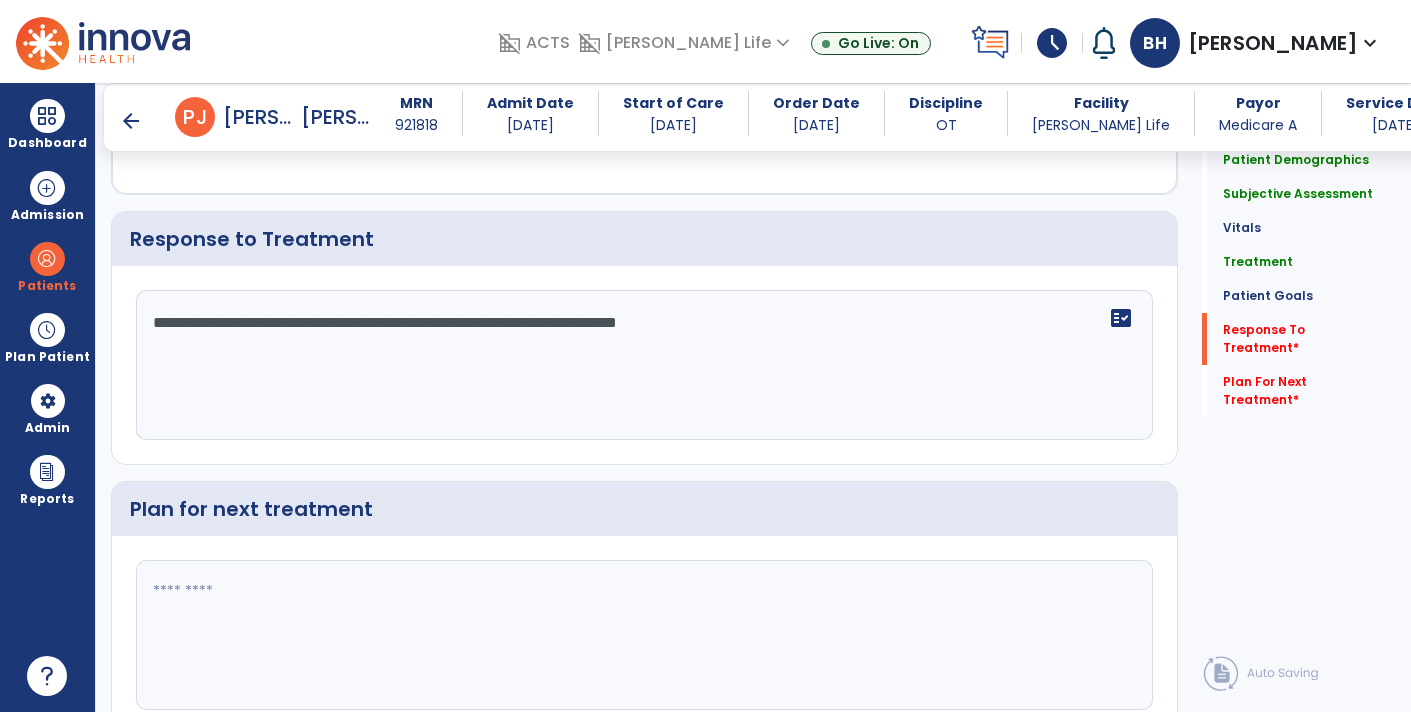 type on "**********" 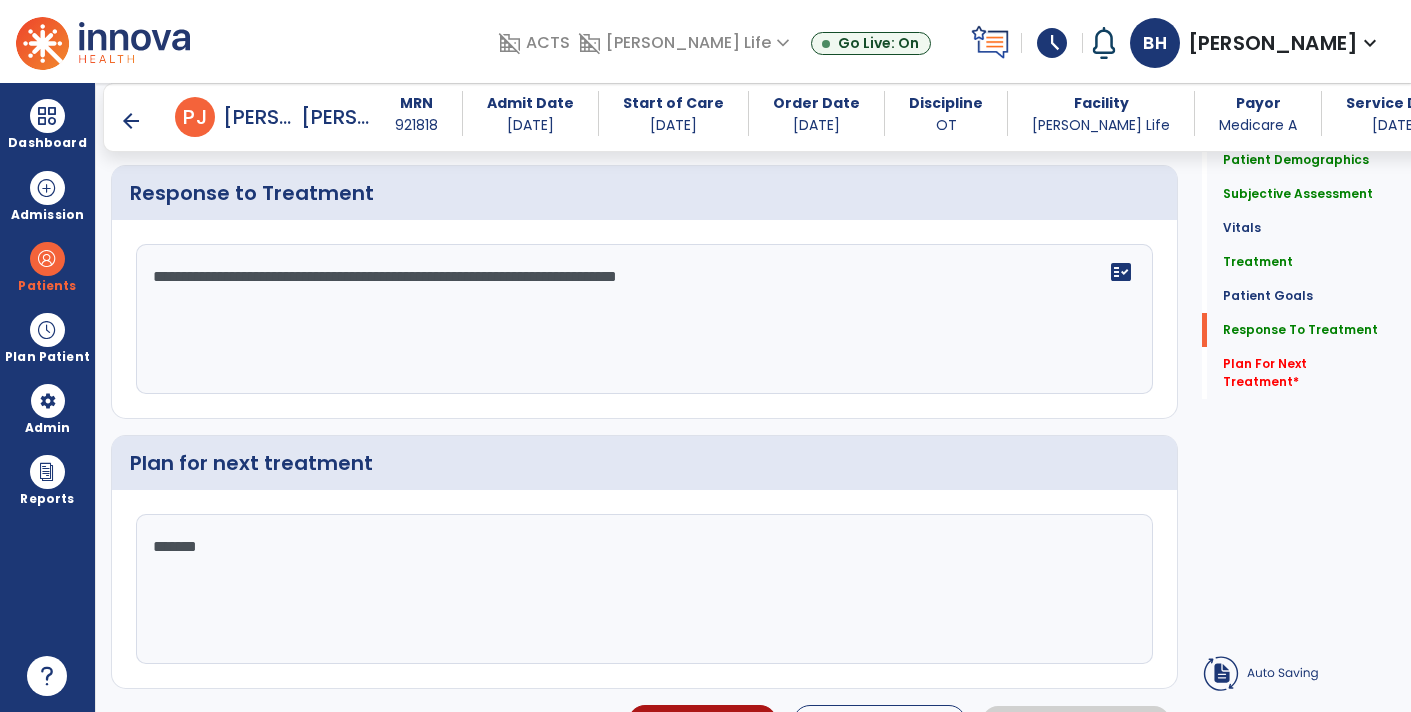 type on "********" 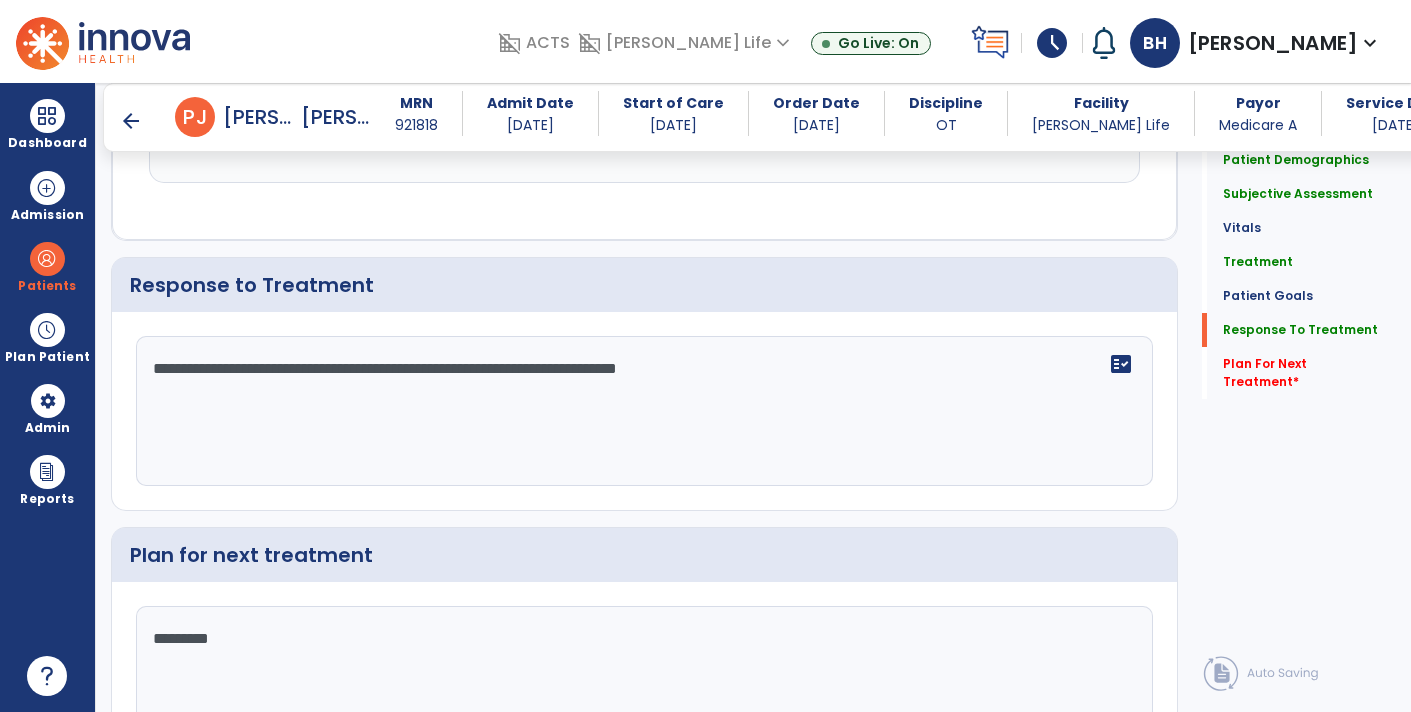 scroll, scrollTop: 2588, scrollLeft: 0, axis: vertical 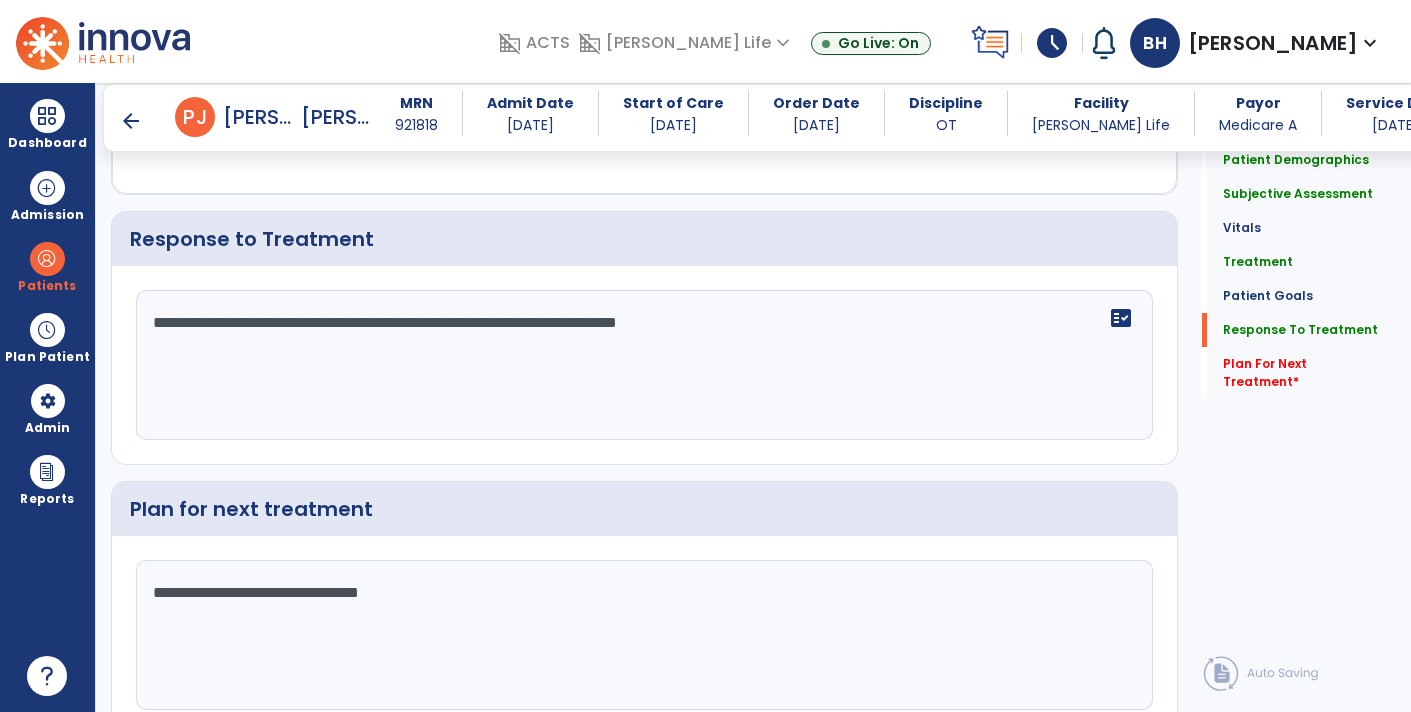 type on "**********" 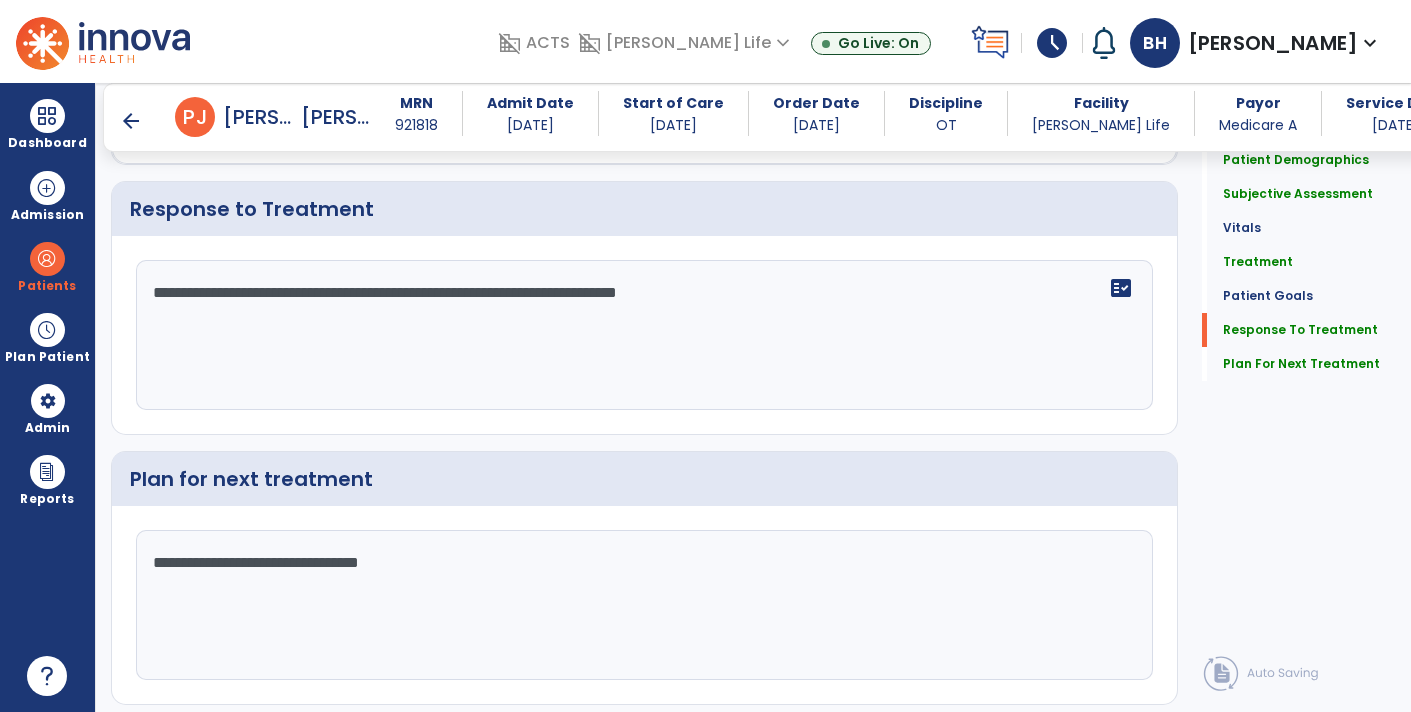 scroll, scrollTop: 2664, scrollLeft: 0, axis: vertical 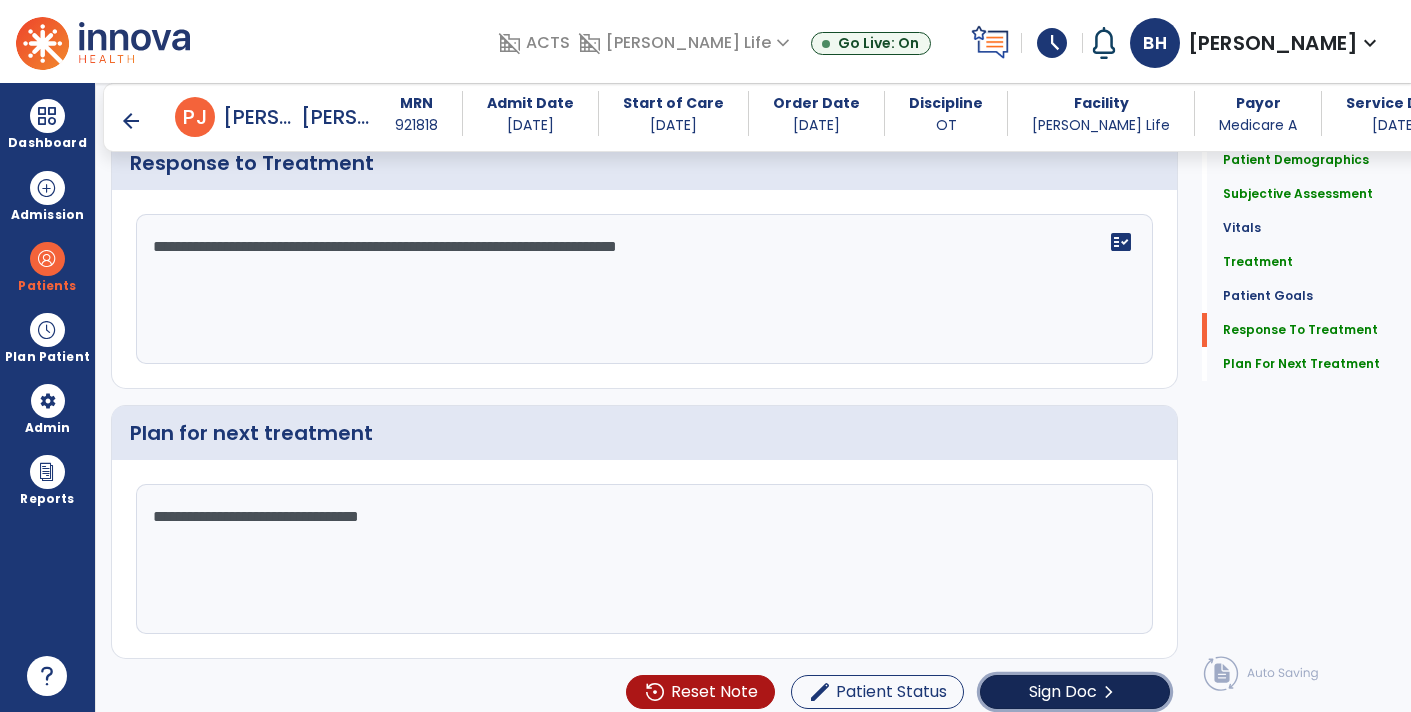click on "Sign Doc  chevron_right" 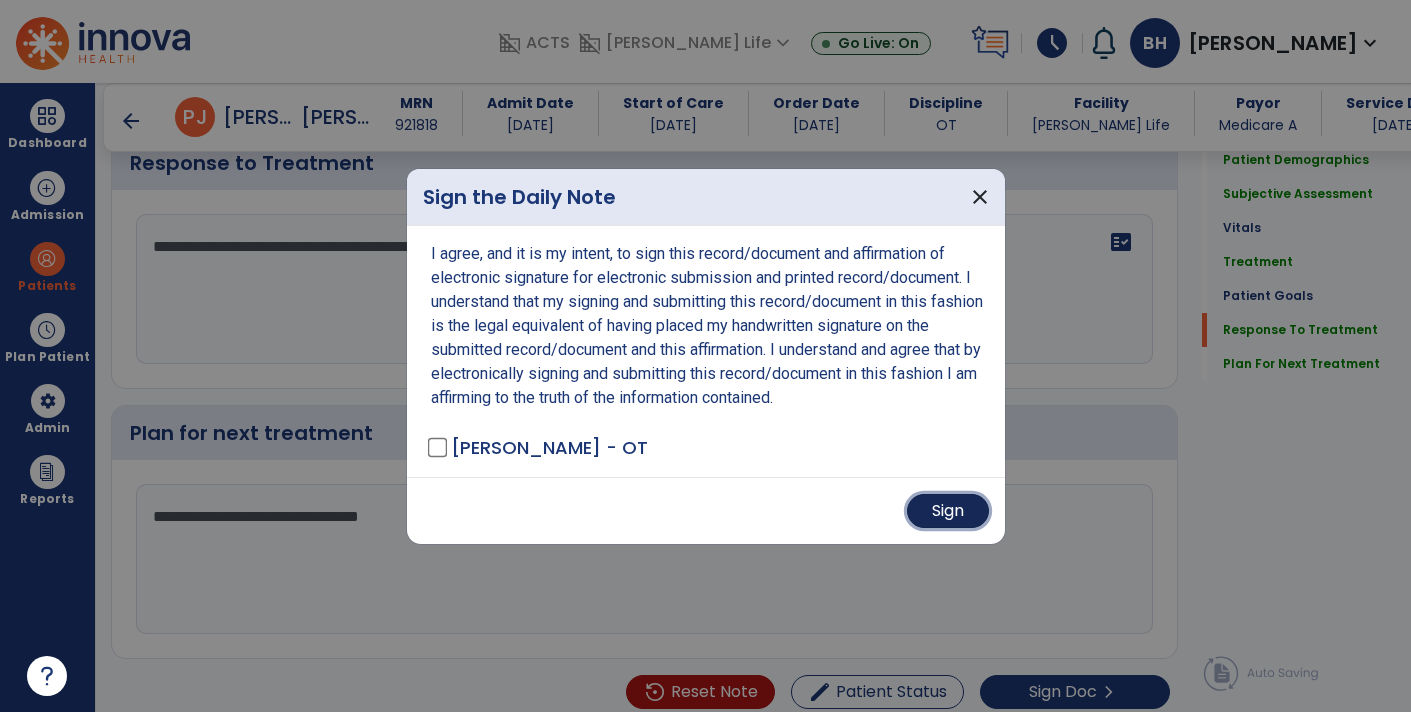 click on "Sign" at bounding box center [948, 511] 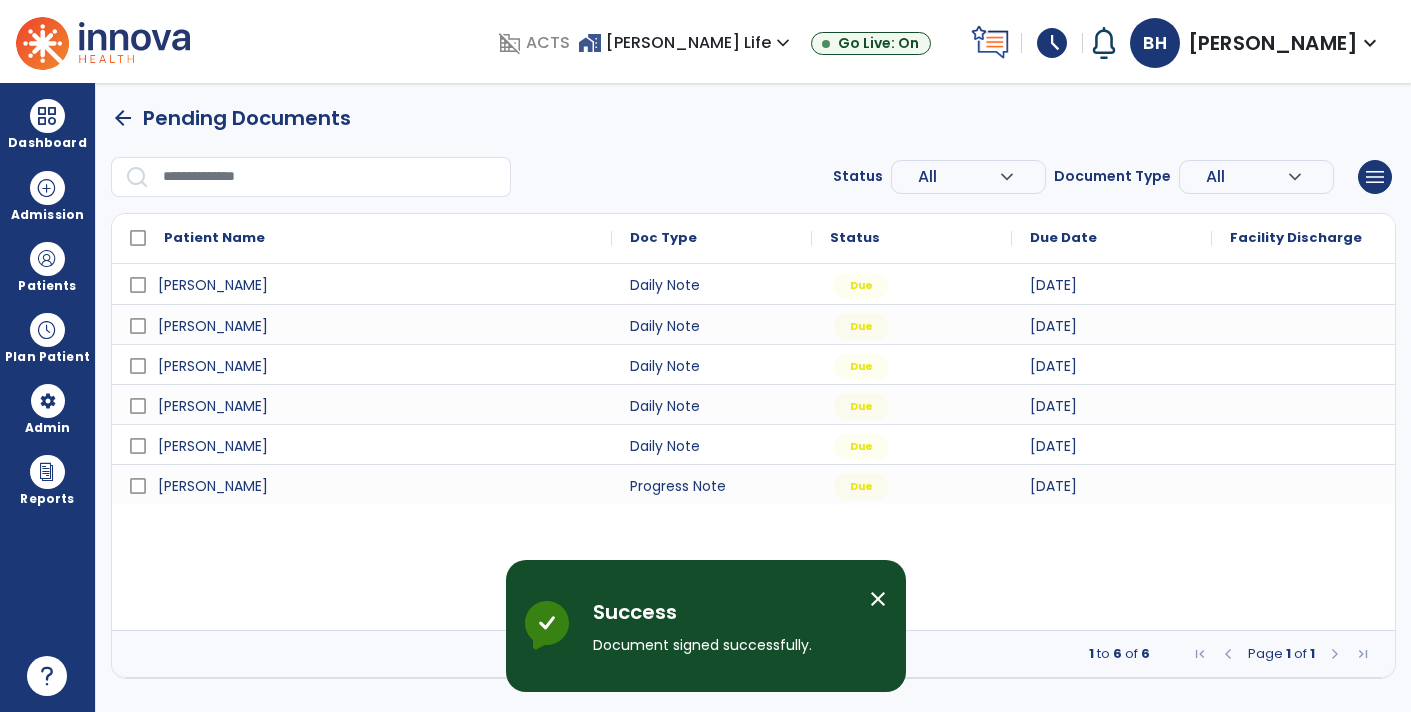 scroll, scrollTop: 0, scrollLeft: 0, axis: both 